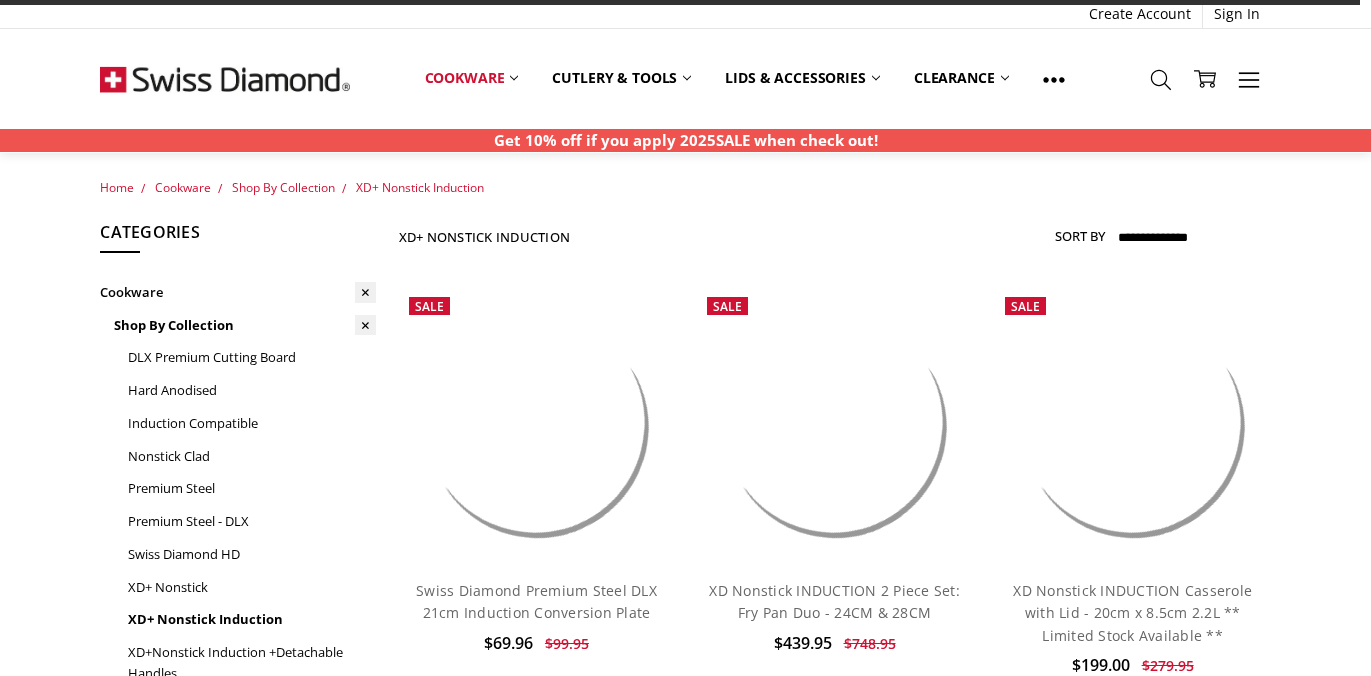 scroll, scrollTop: 2202, scrollLeft: 0, axis: vertical 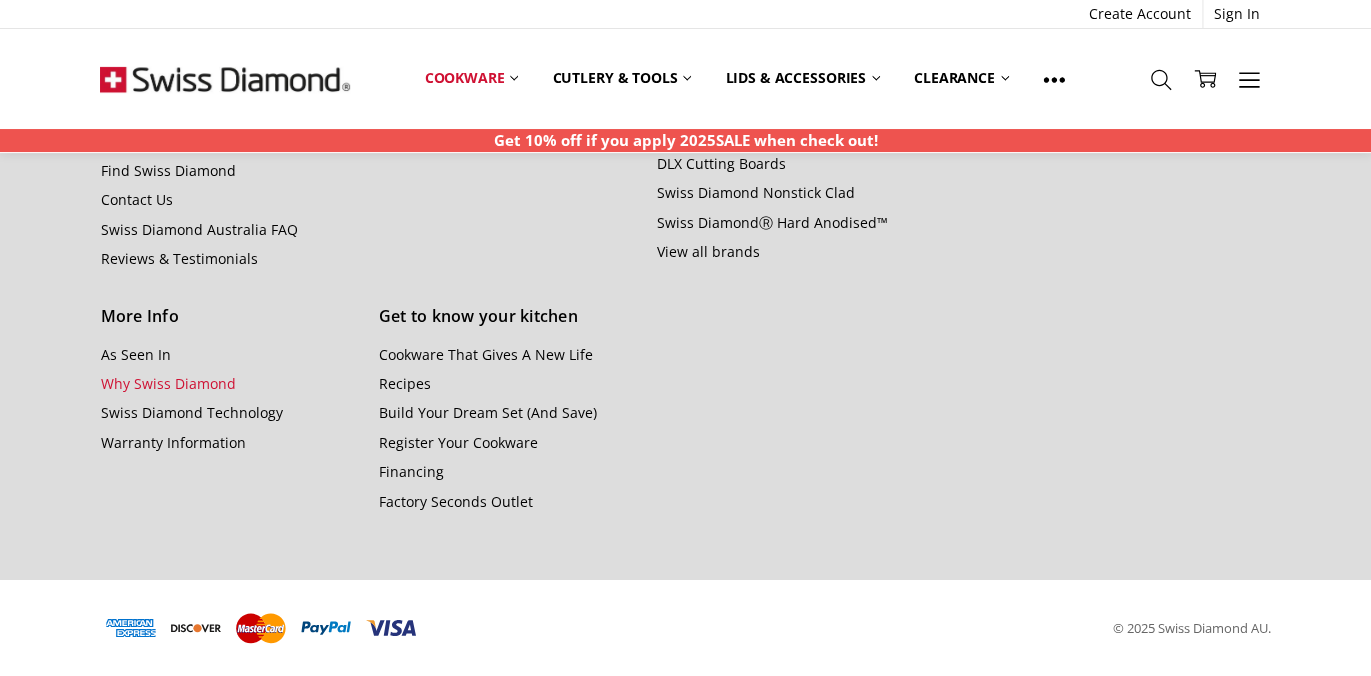 click on "Why Swiss Diamond" at bounding box center [167, 383] 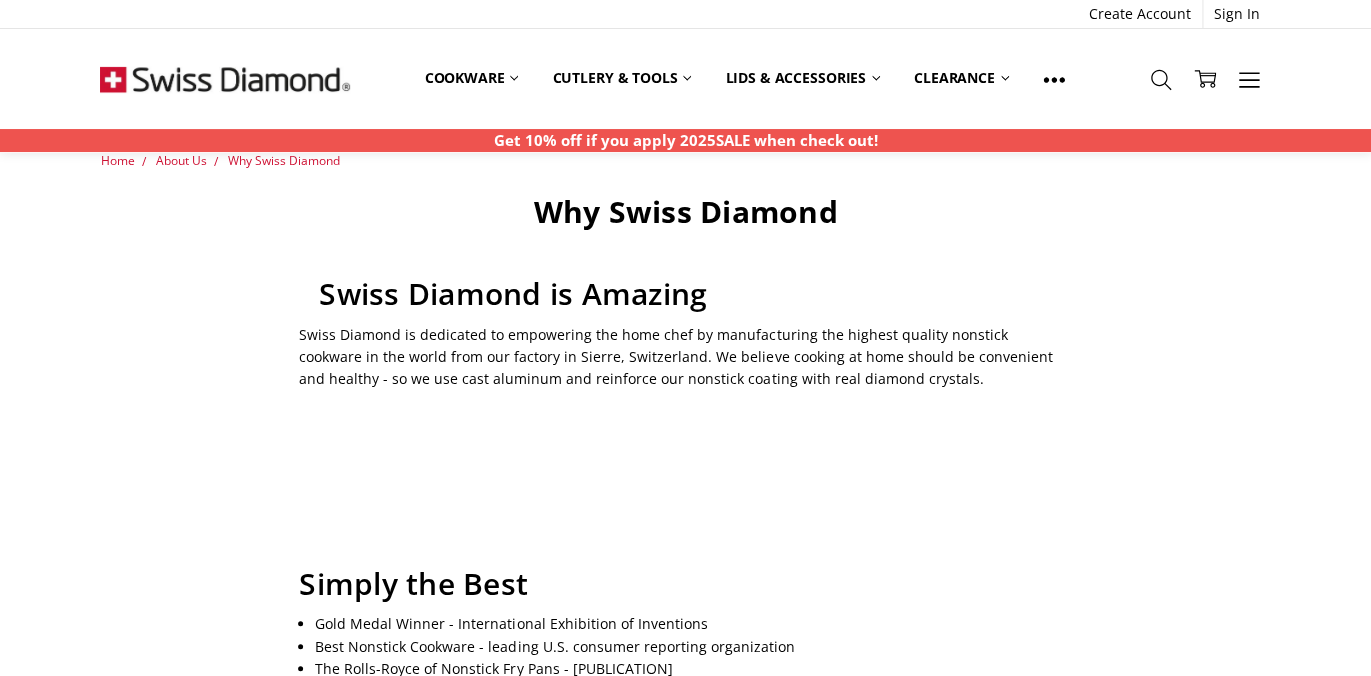 scroll, scrollTop: 0, scrollLeft: 0, axis: both 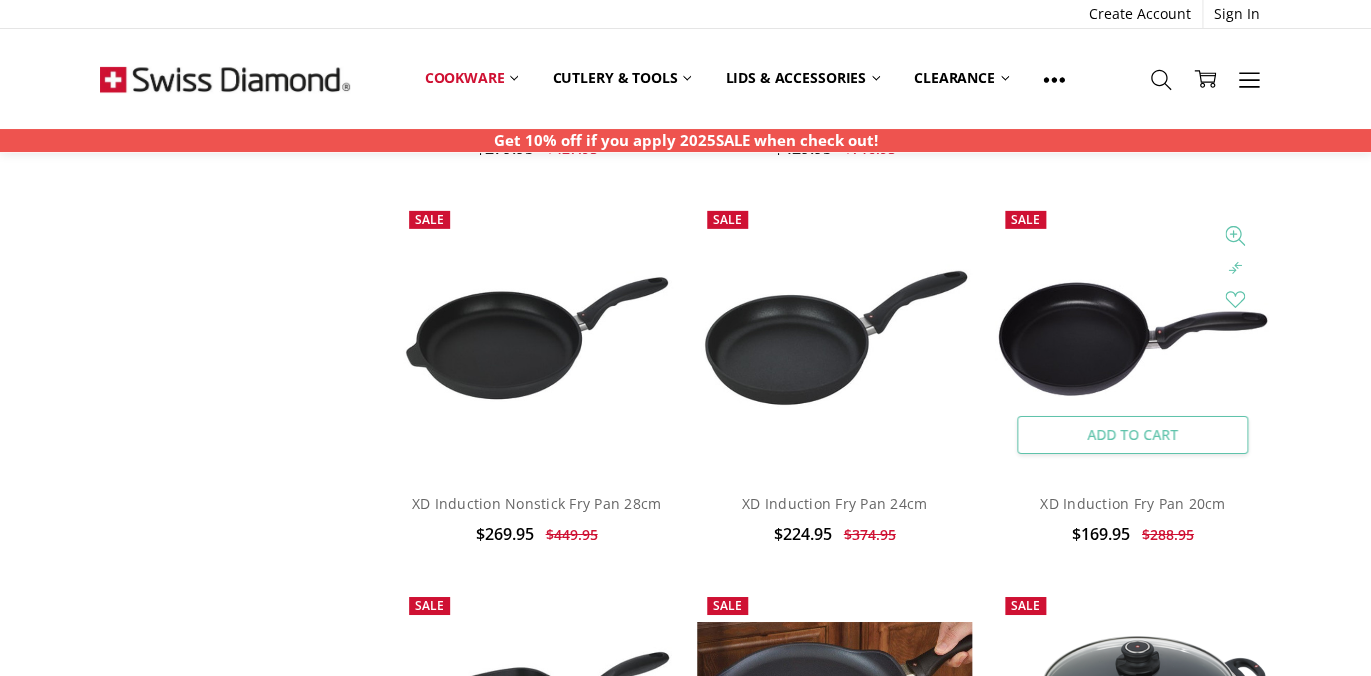 click on "Add to Cart" at bounding box center (1132, 435) 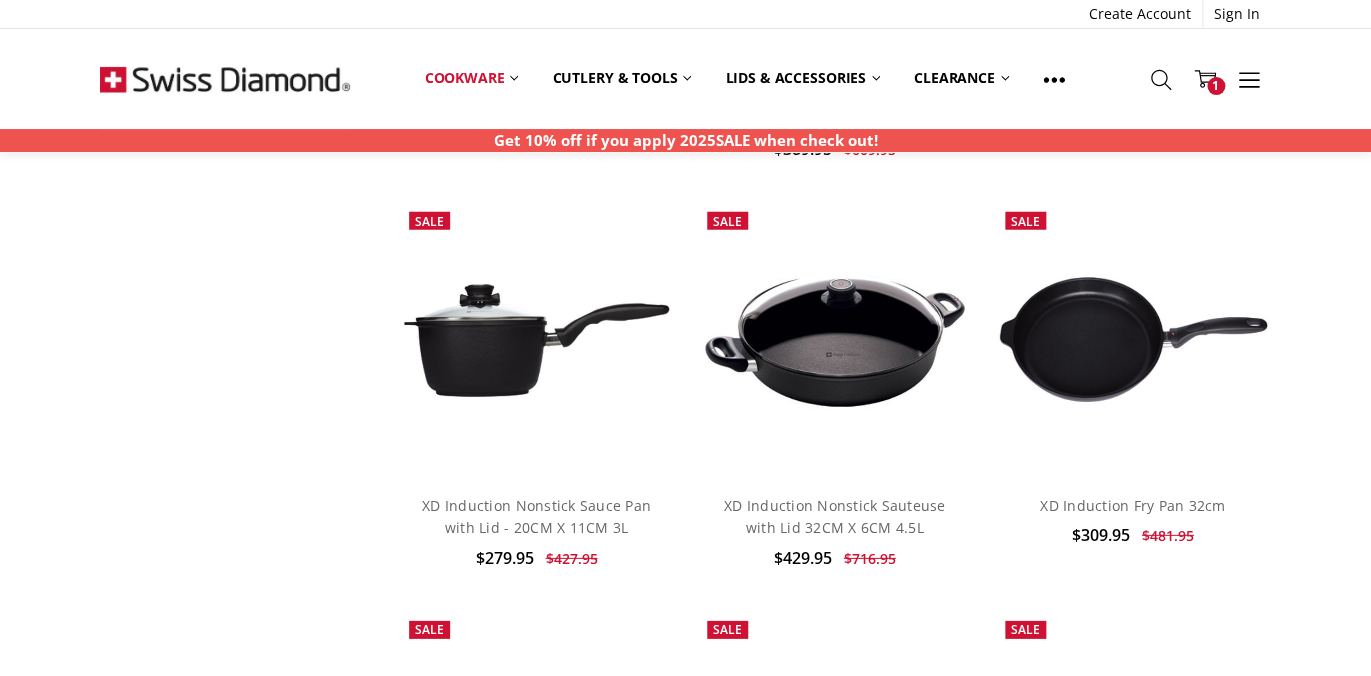 scroll, scrollTop: 1782, scrollLeft: 0, axis: vertical 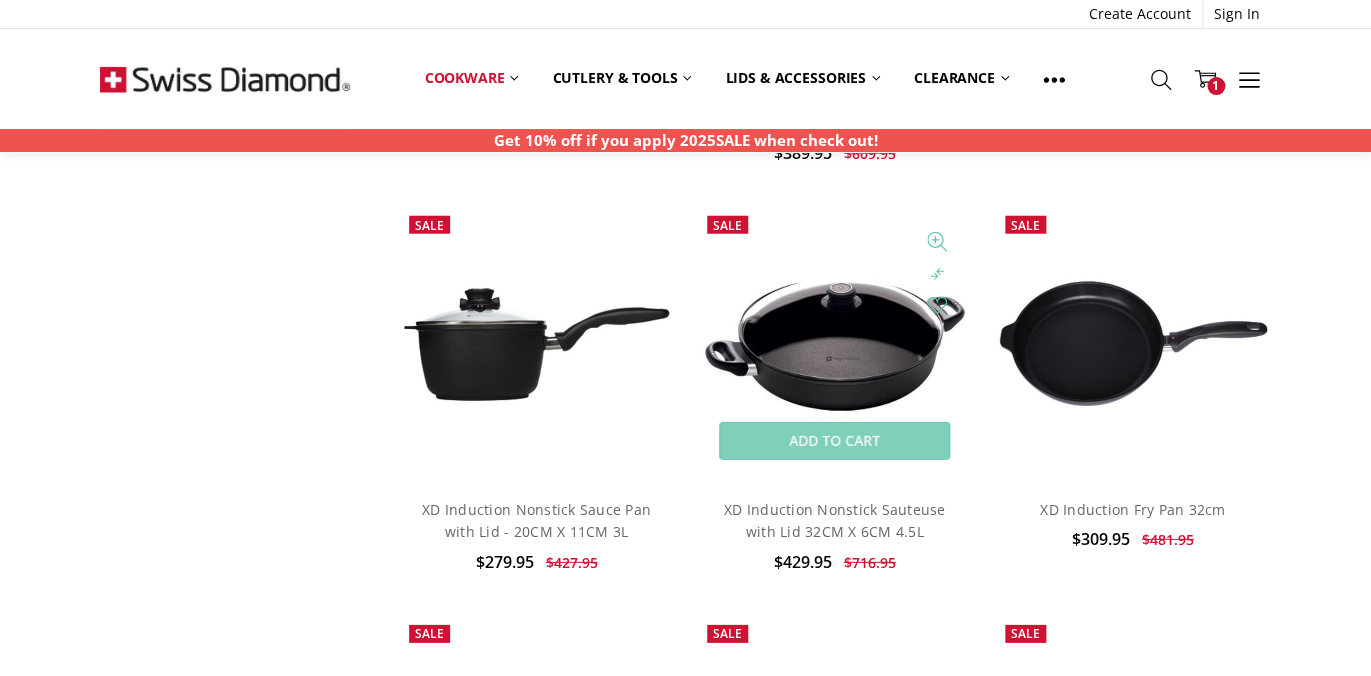 click at bounding box center [835, 344] 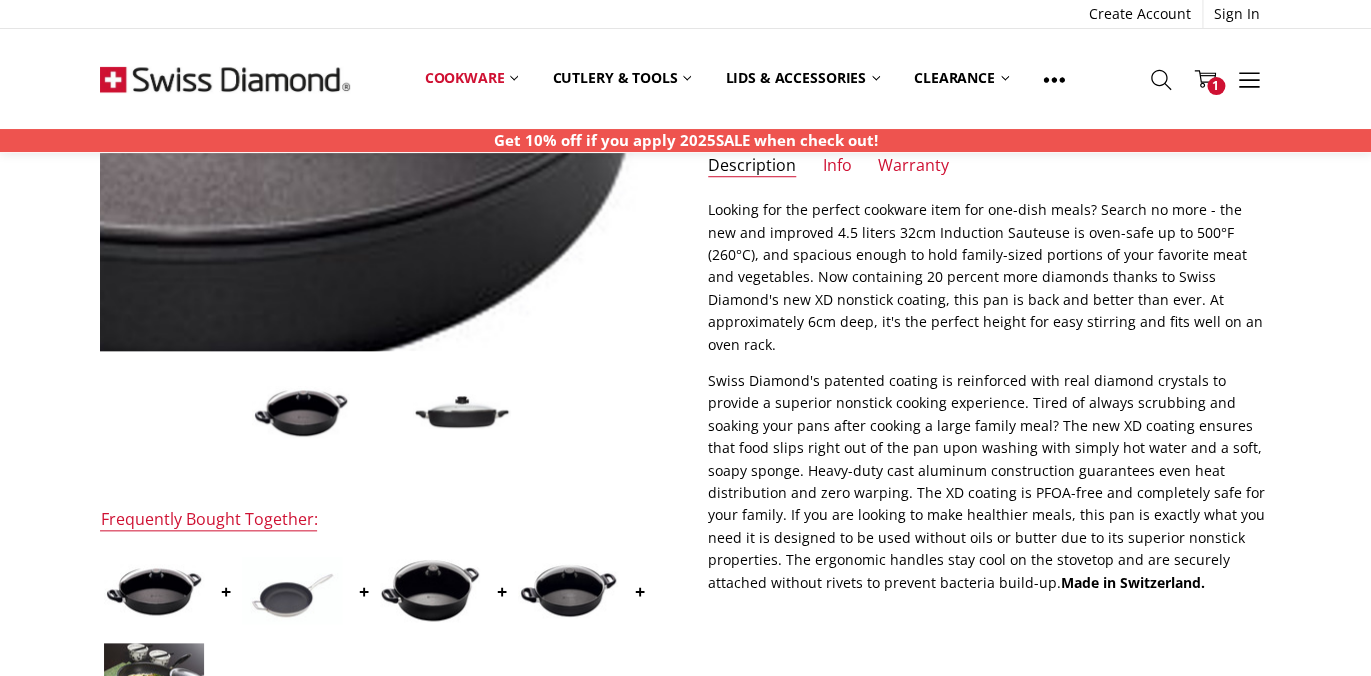 scroll, scrollTop: 438, scrollLeft: 0, axis: vertical 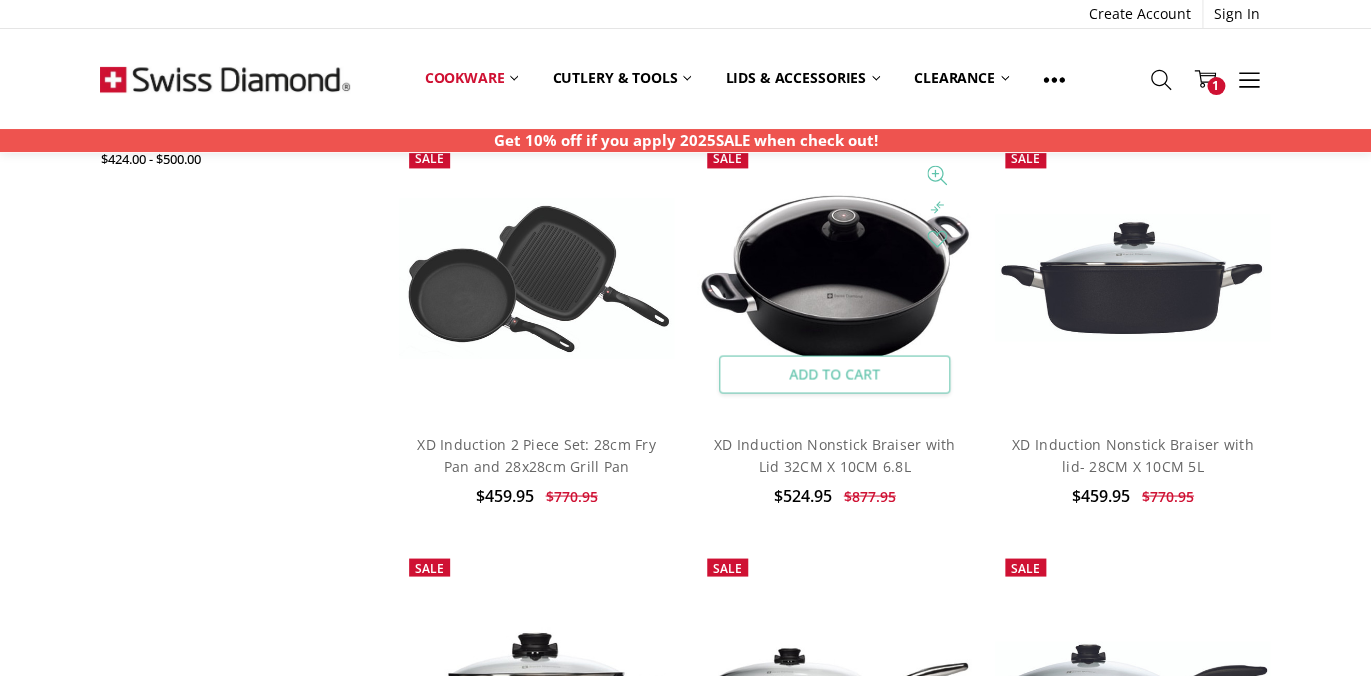 click on "Add to Cart" at bounding box center (834, 374) 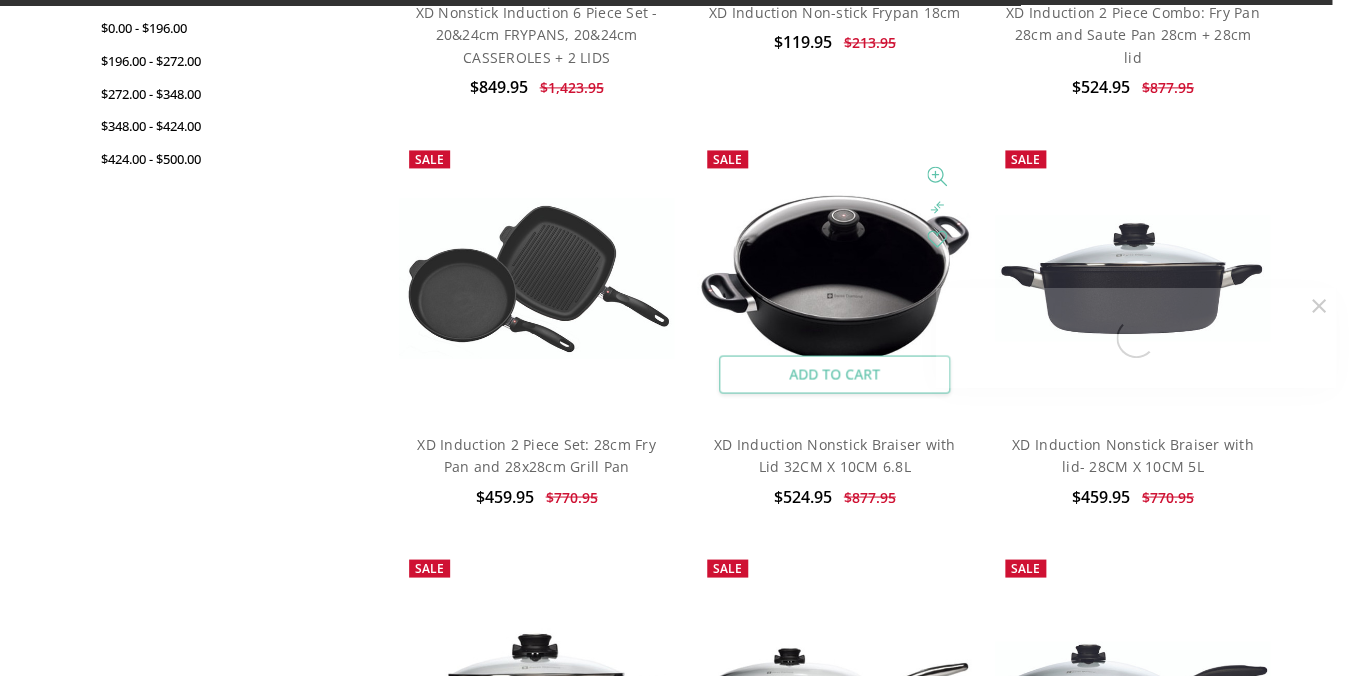 scroll, scrollTop: 1014, scrollLeft: 0, axis: vertical 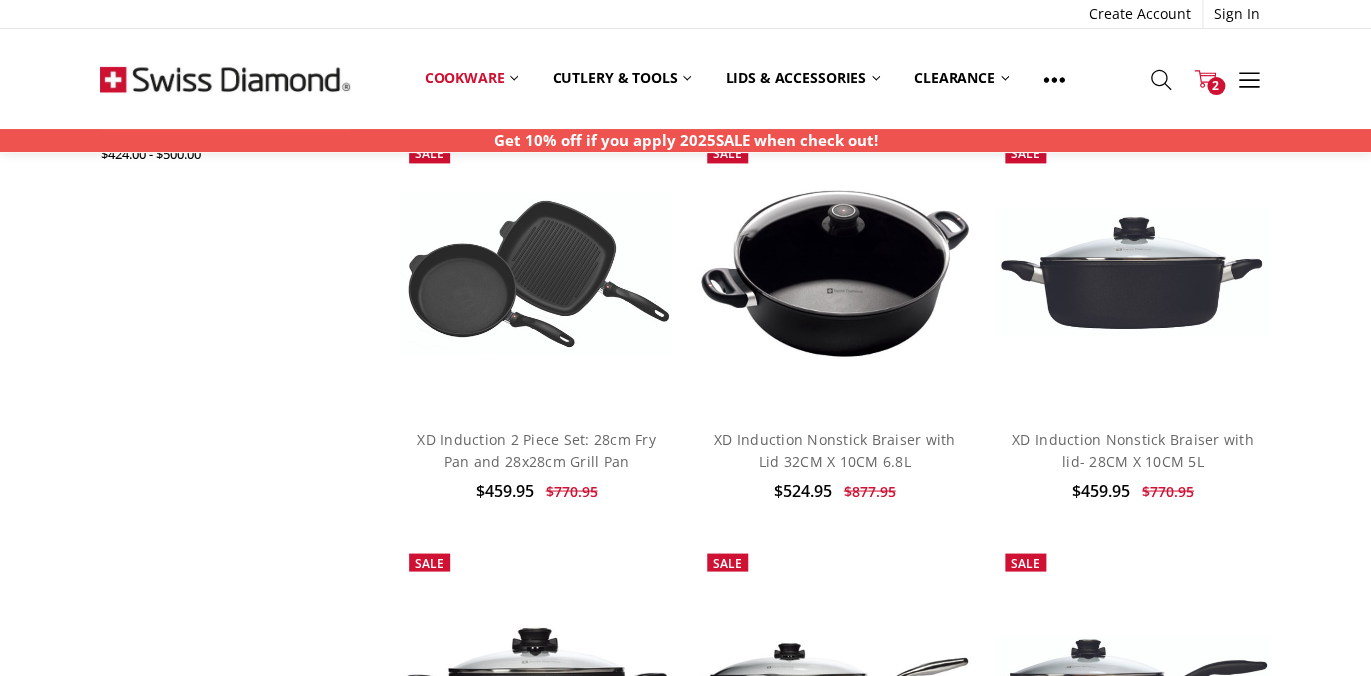 click on "2" at bounding box center (1216, 86) 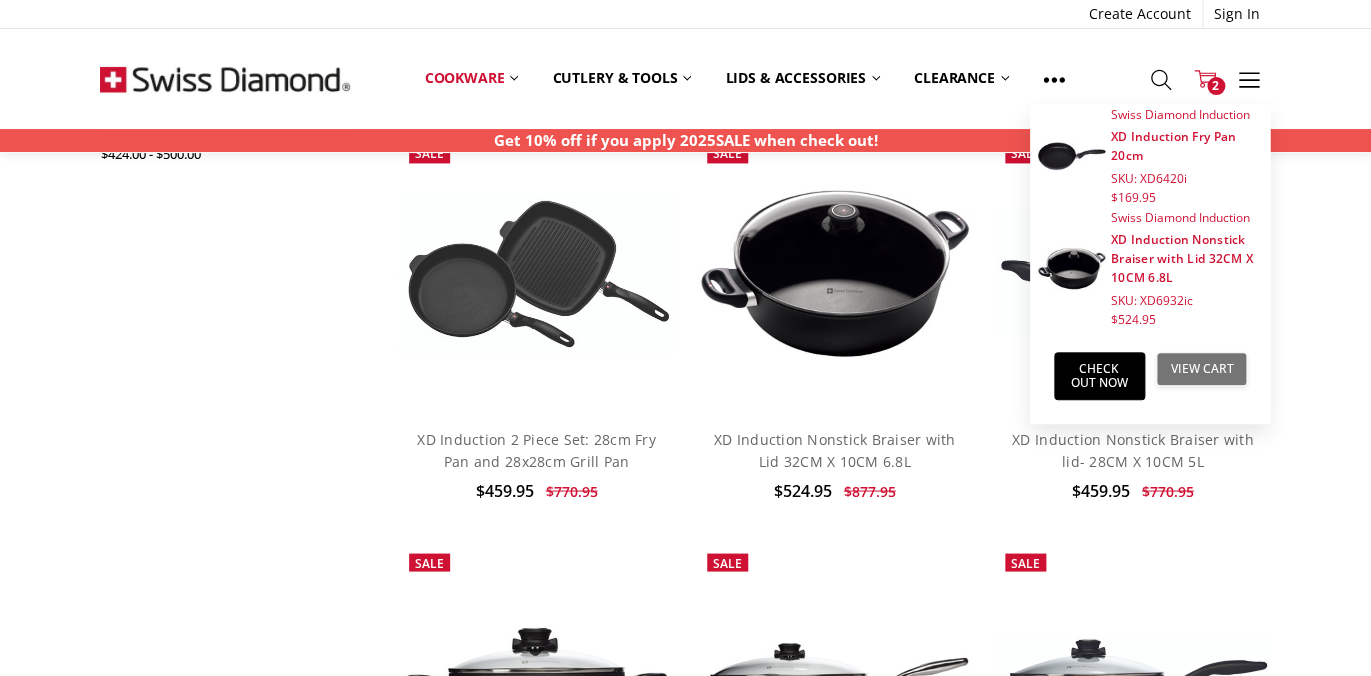 click on "View Cart" at bounding box center (1201, 369) 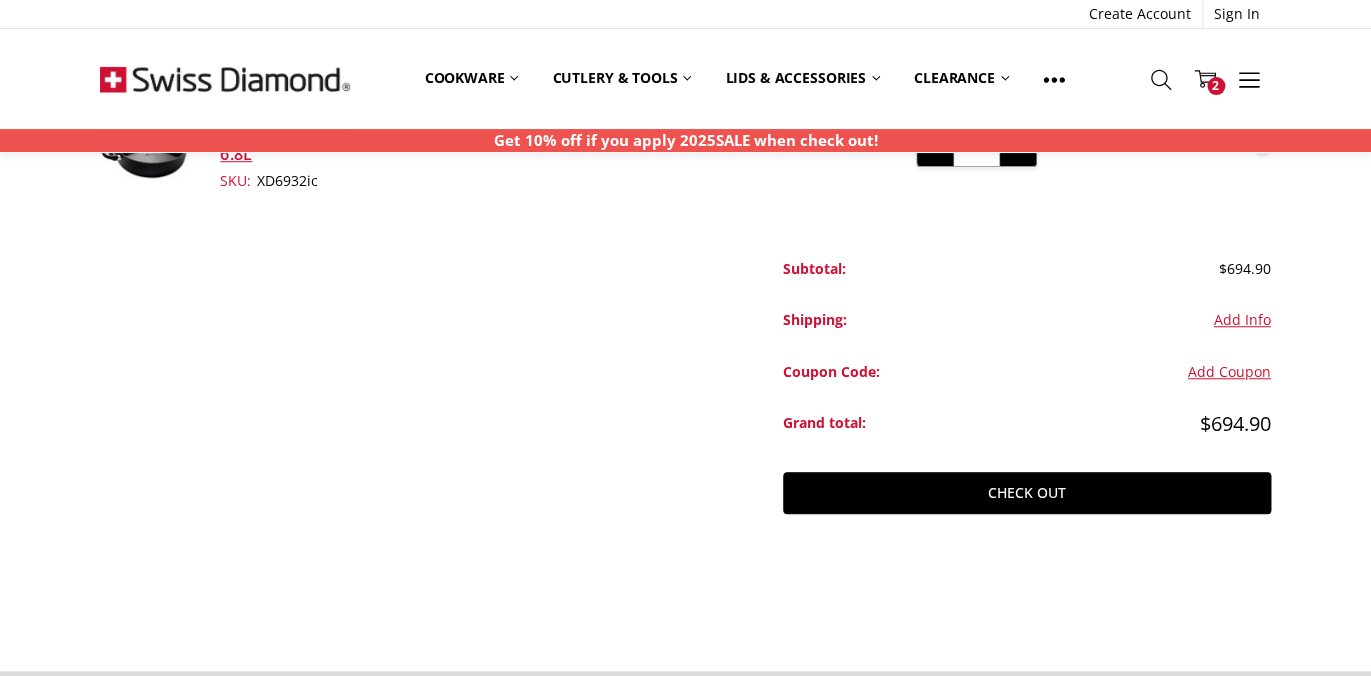 scroll, scrollTop: 331, scrollLeft: 0, axis: vertical 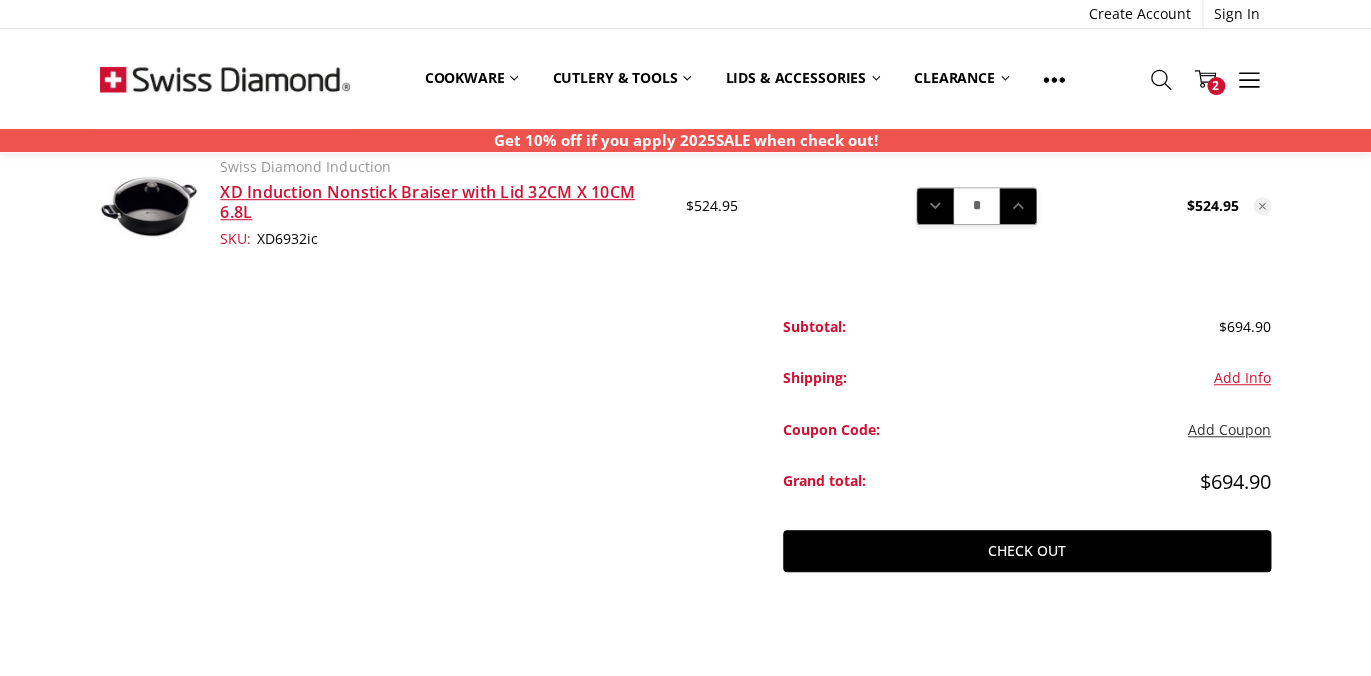 click on "Add Coupon" at bounding box center [1229, 430] 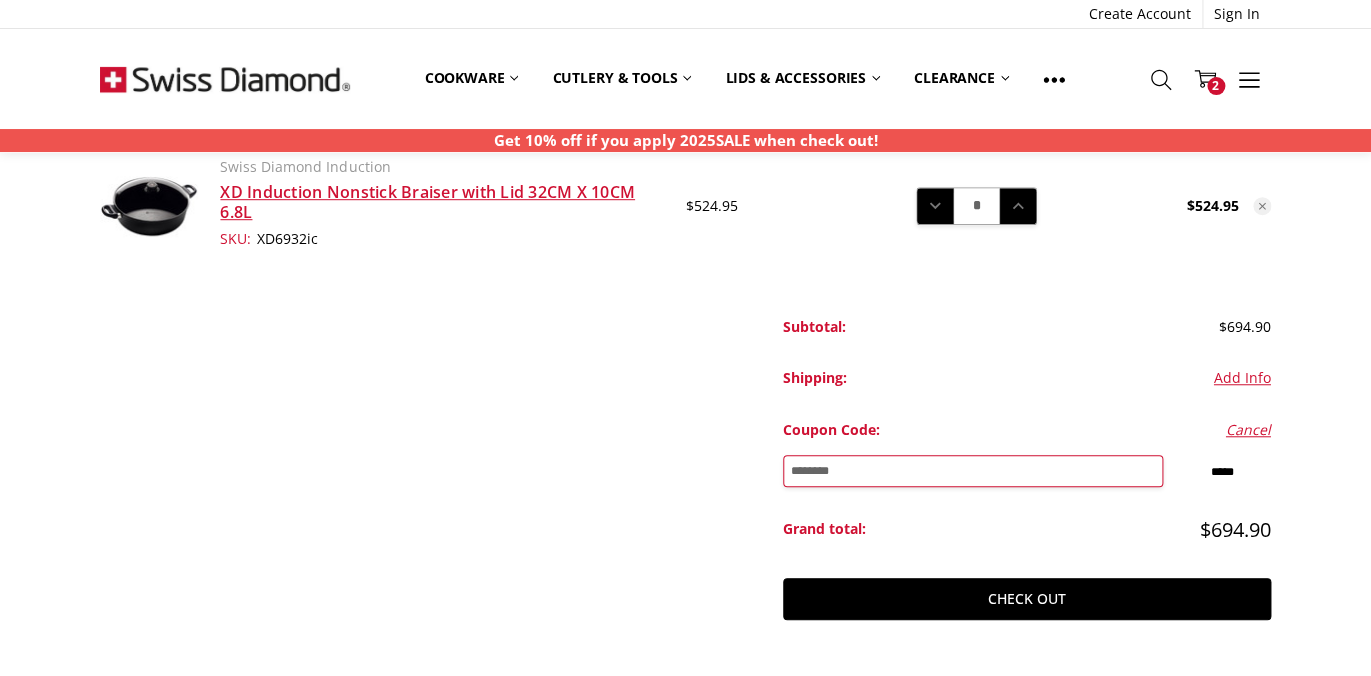 type on "********" 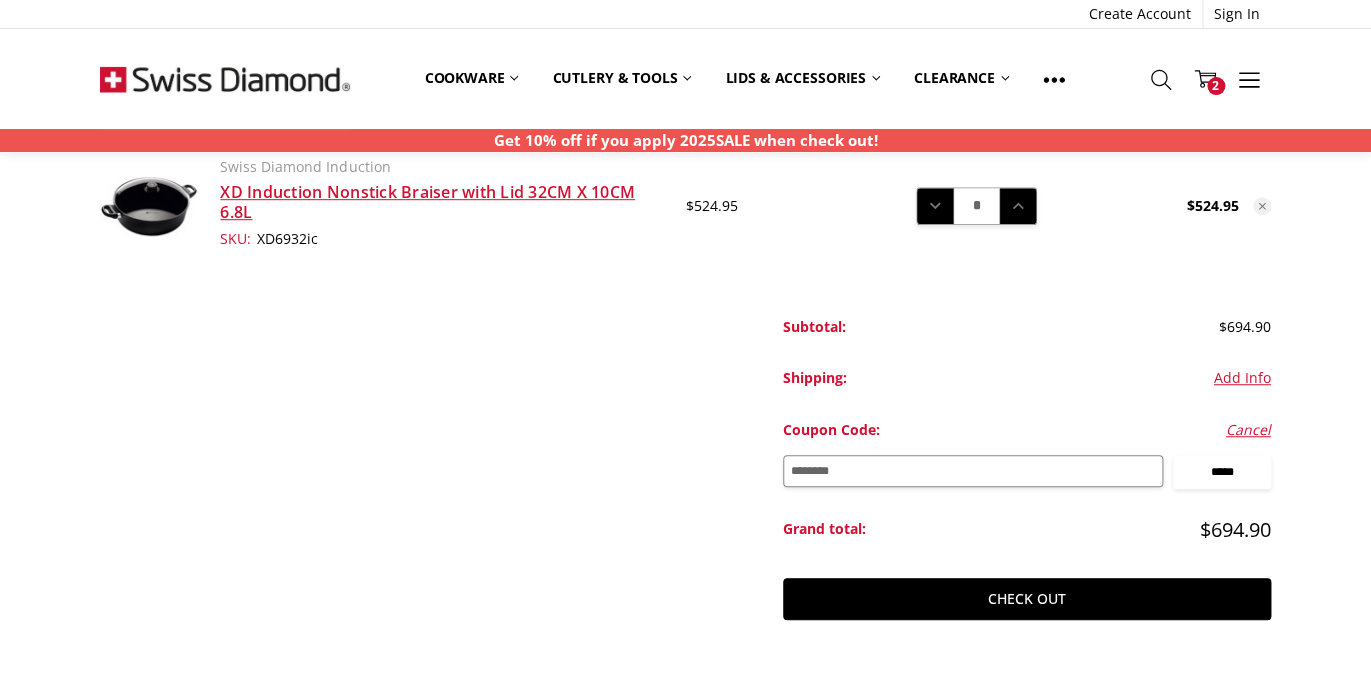 click on "*****" at bounding box center (1222, 472) 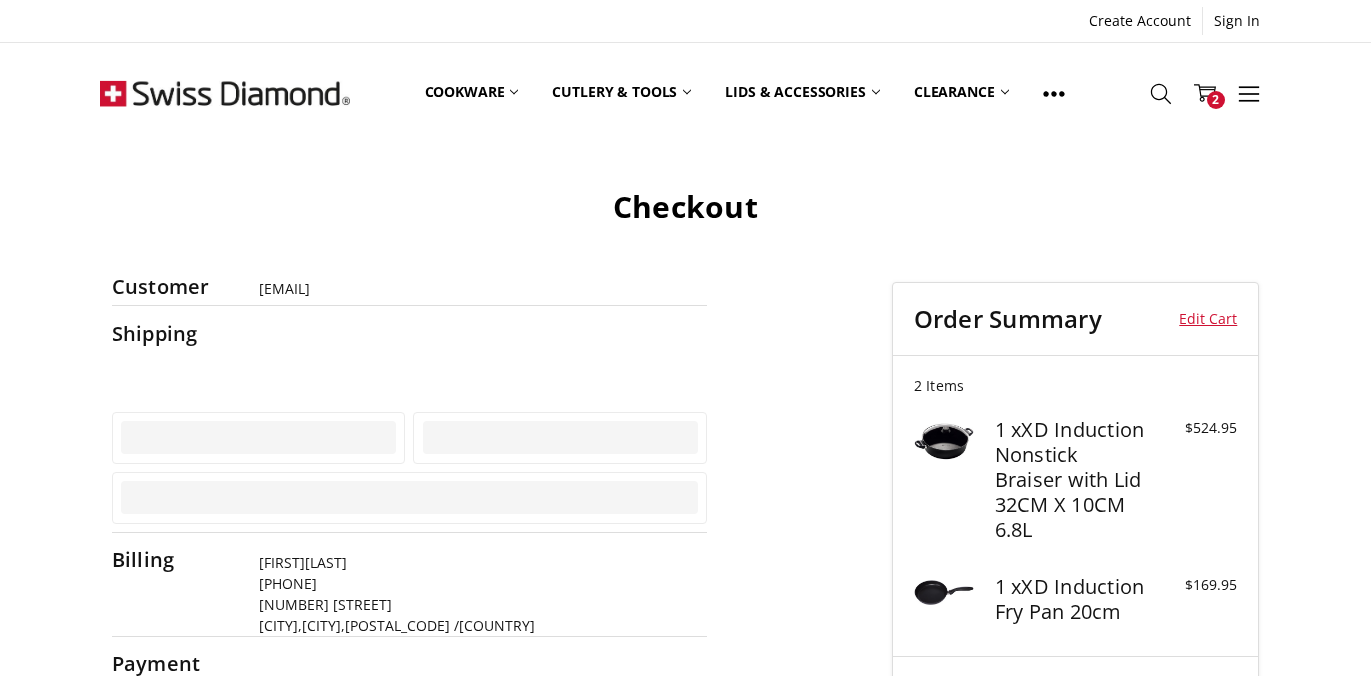 scroll, scrollTop: 0, scrollLeft: 0, axis: both 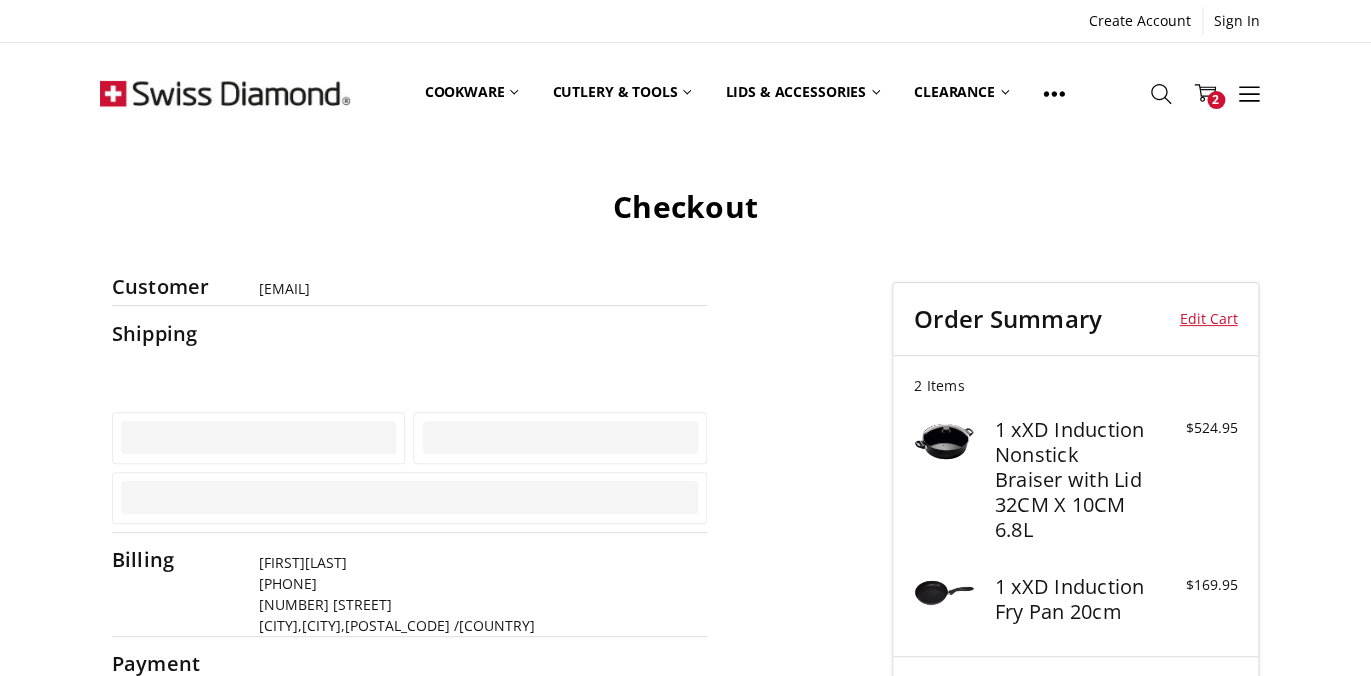 select on "**" 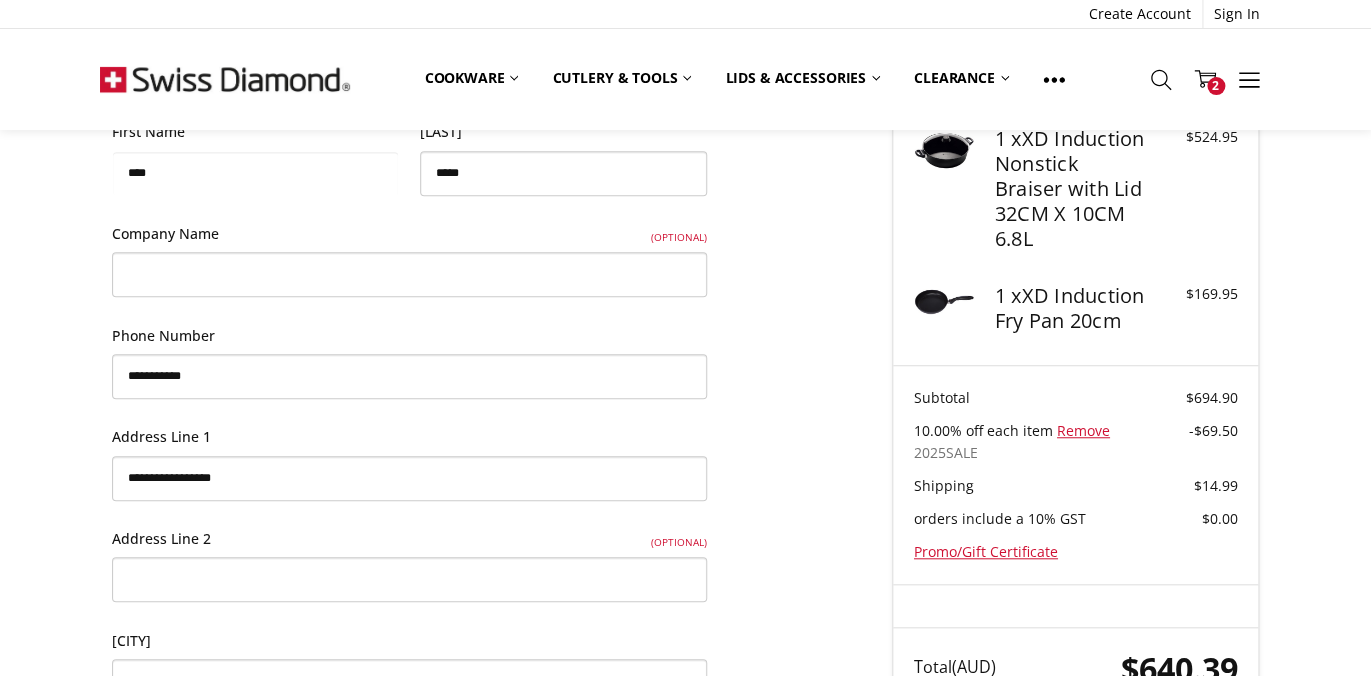 scroll, scrollTop: 293, scrollLeft: 0, axis: vertical 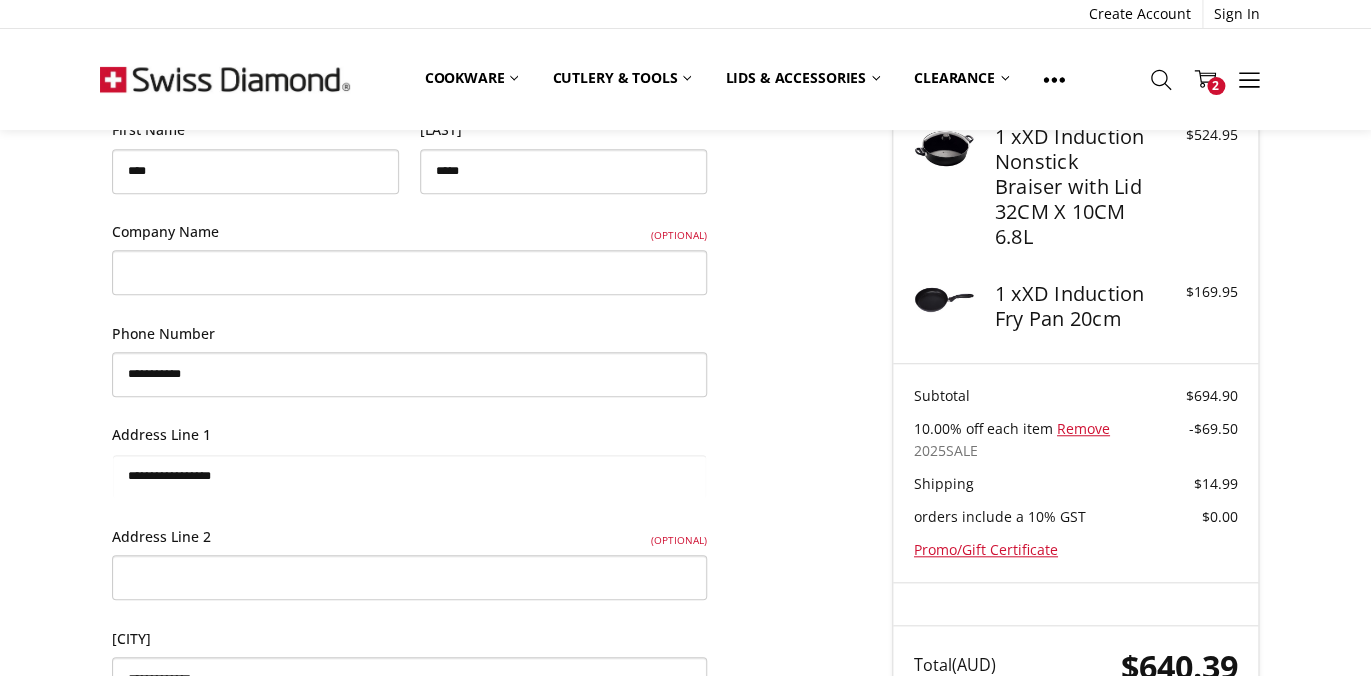 click on "**********" at bounding box center [409, 476] 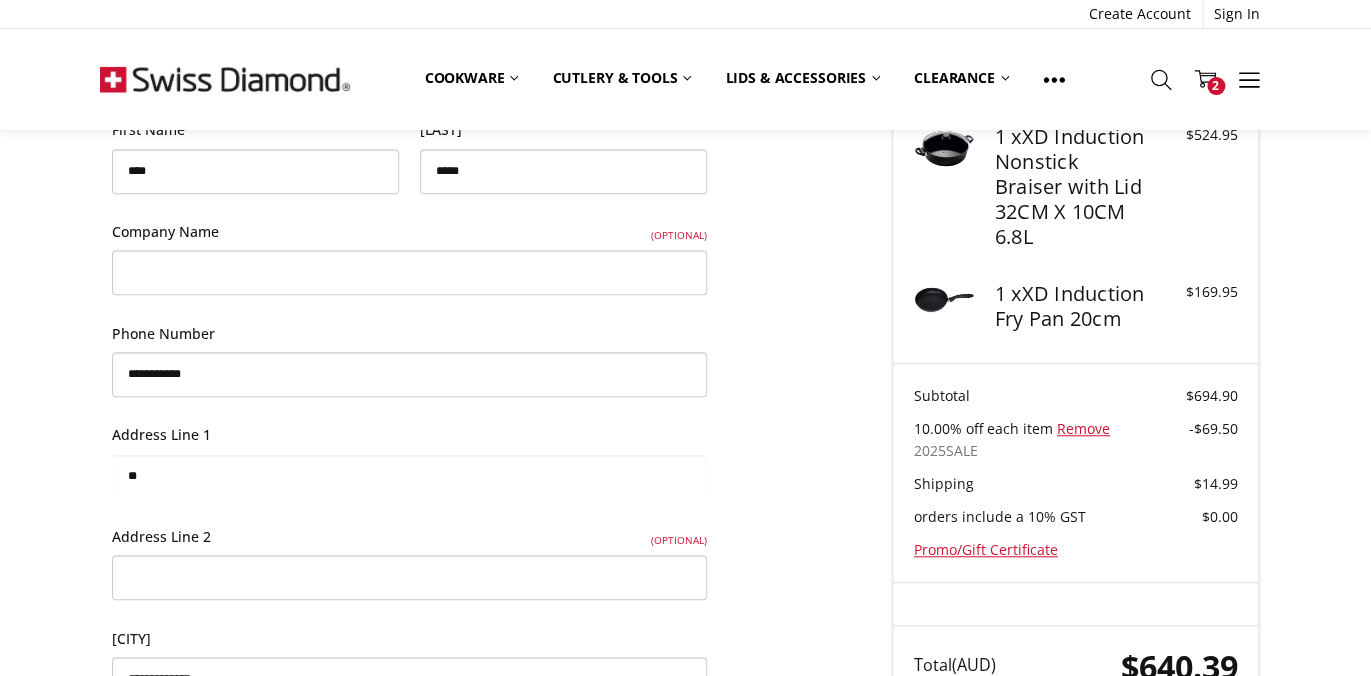 type on "*" 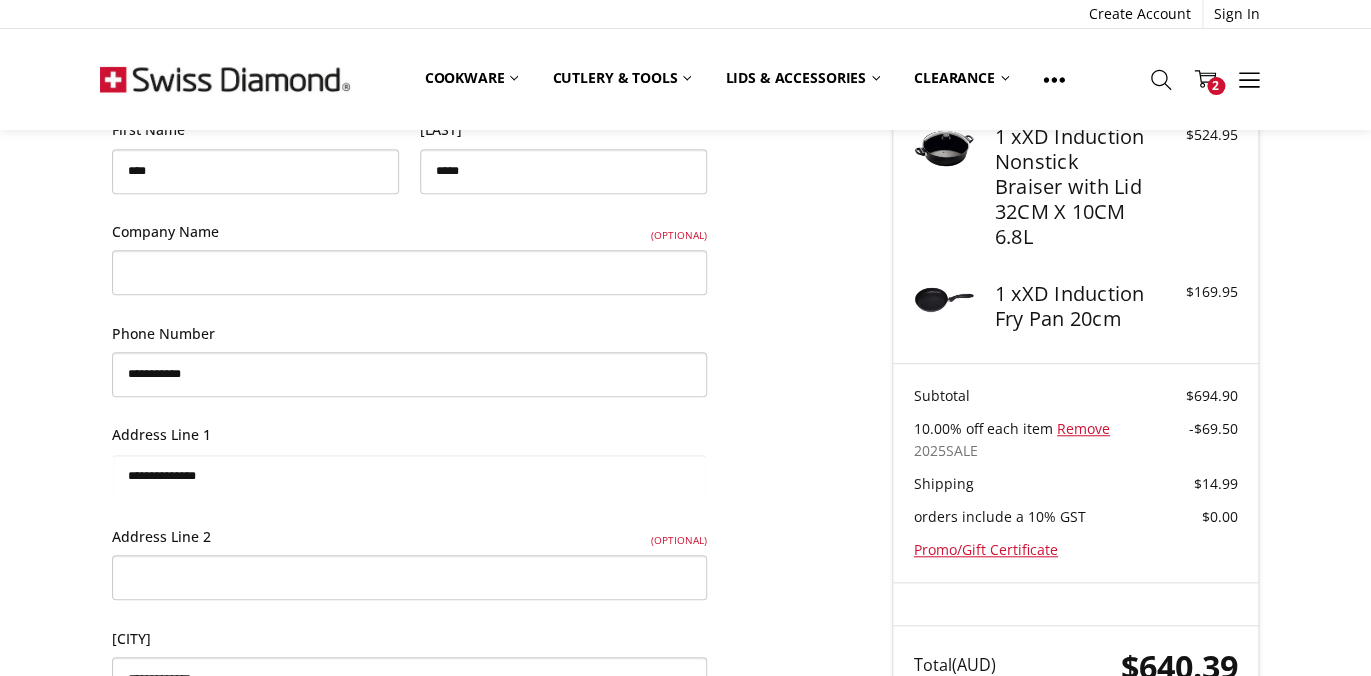 type on "**********" 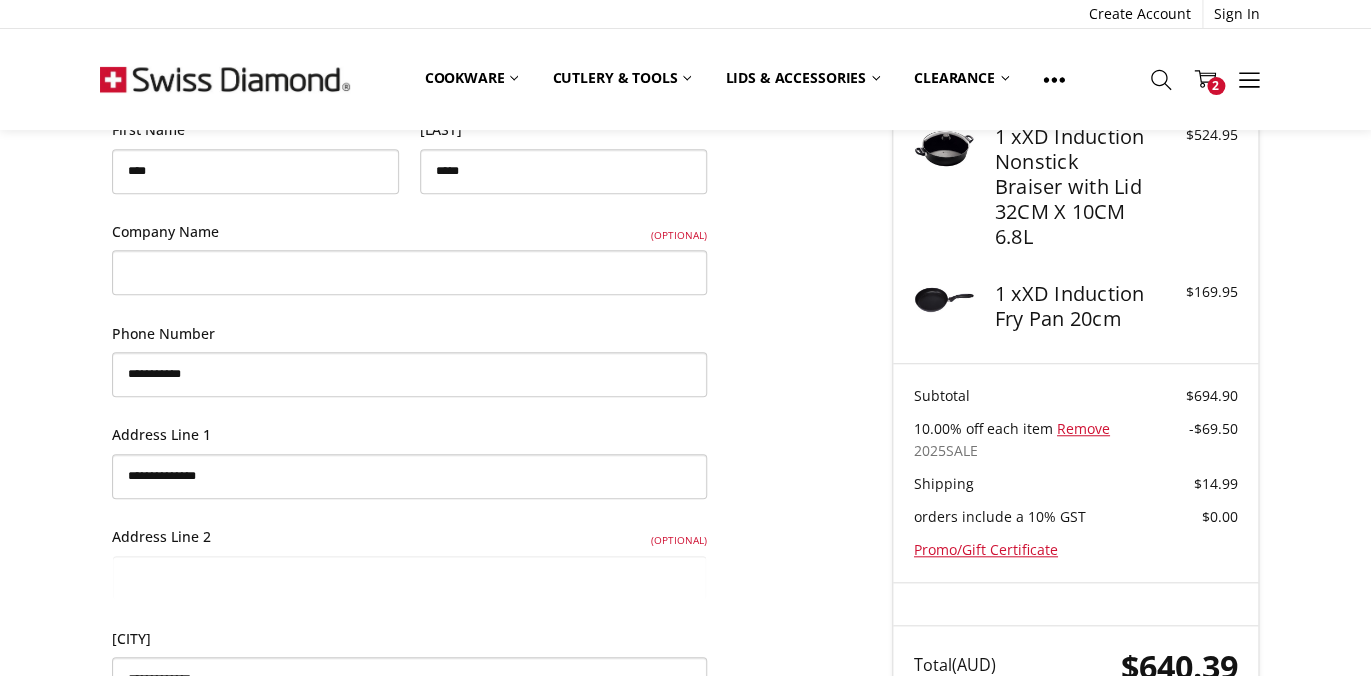 click on "Address Line 2   (Optional)" at bounding box center (409, 577) 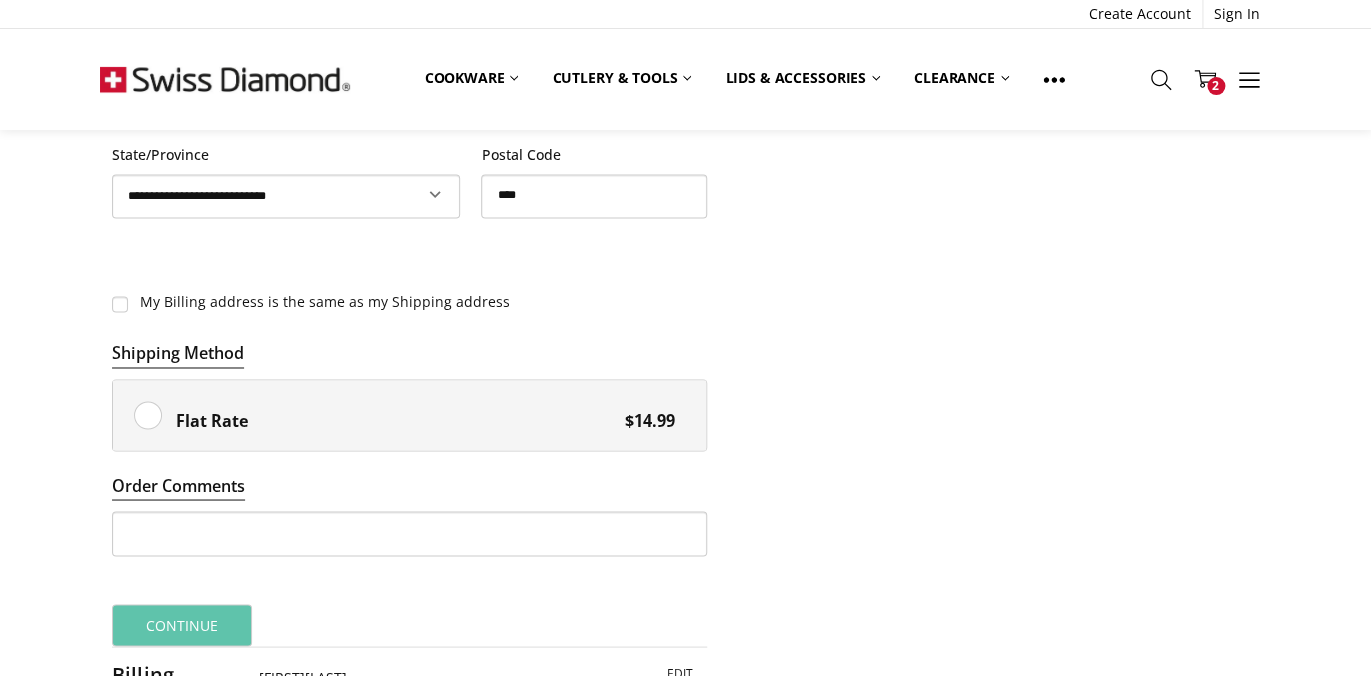 scroll, scrollTop: 1007, scrollLeft: 0, axis: vertical 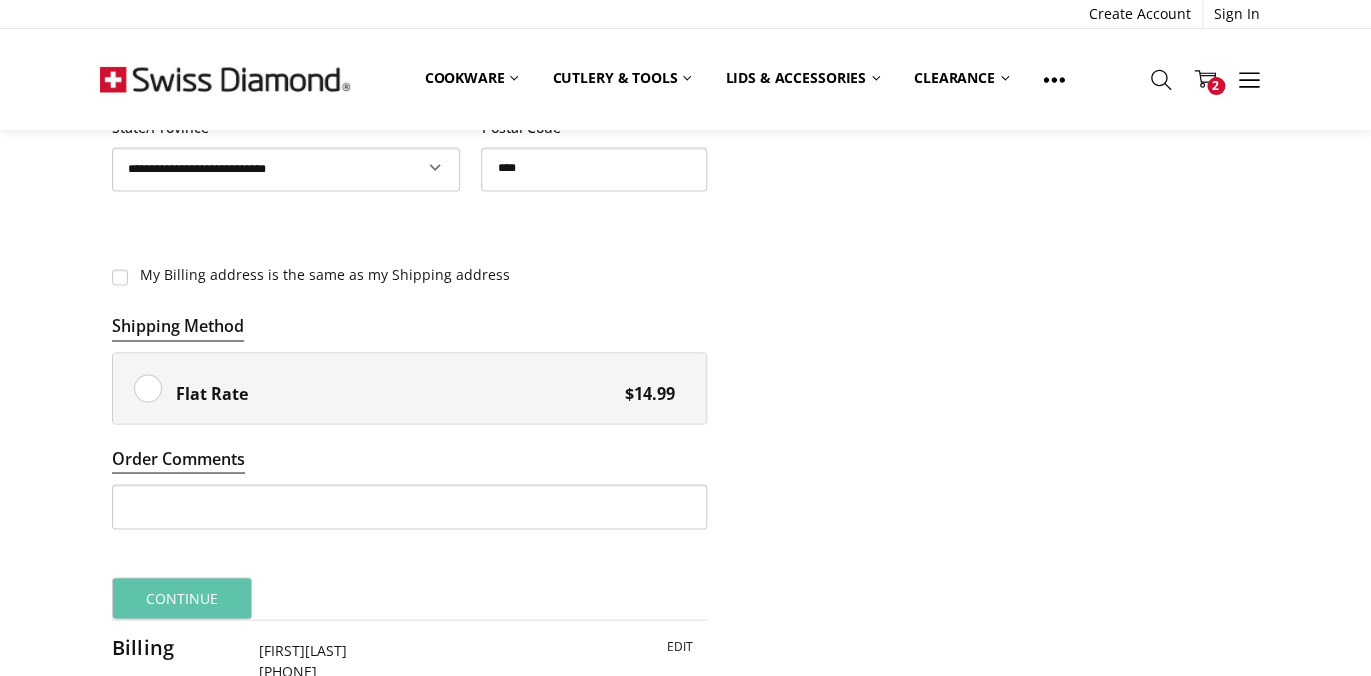 type on "**********" 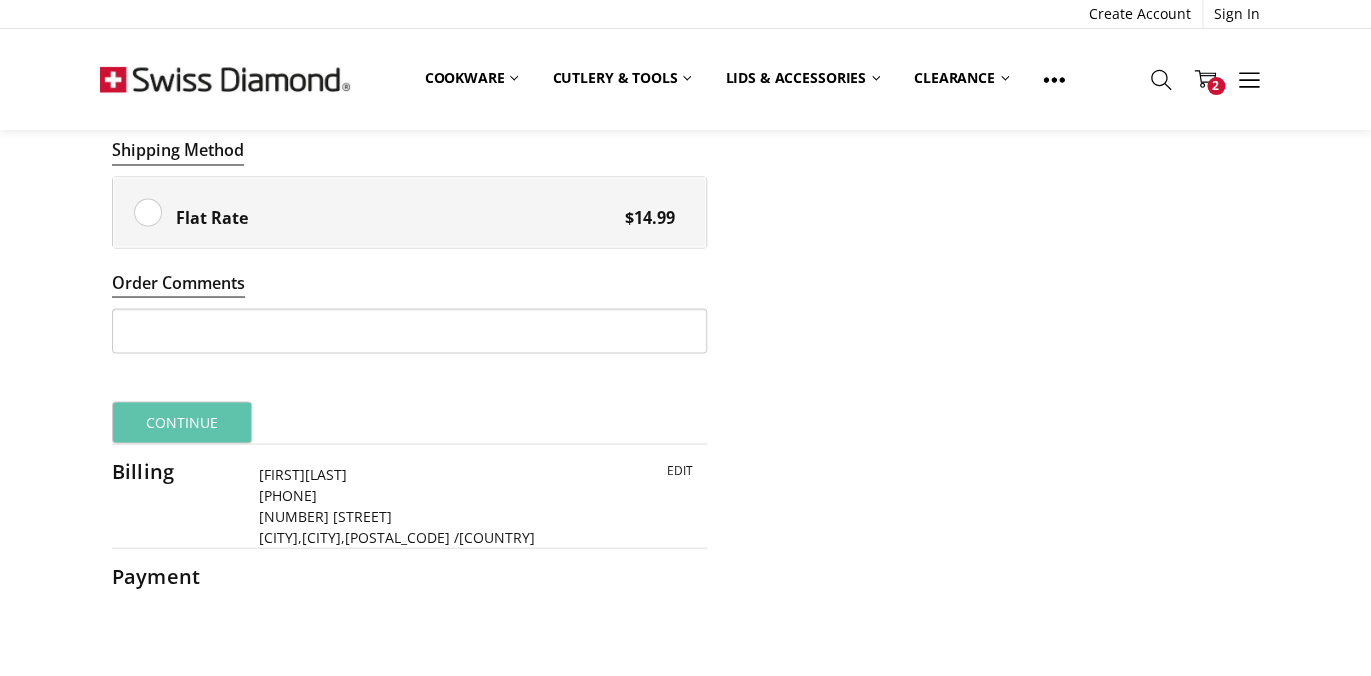 scroll, scrollTop: 1194, scrollLeft: 0, axis: vertical 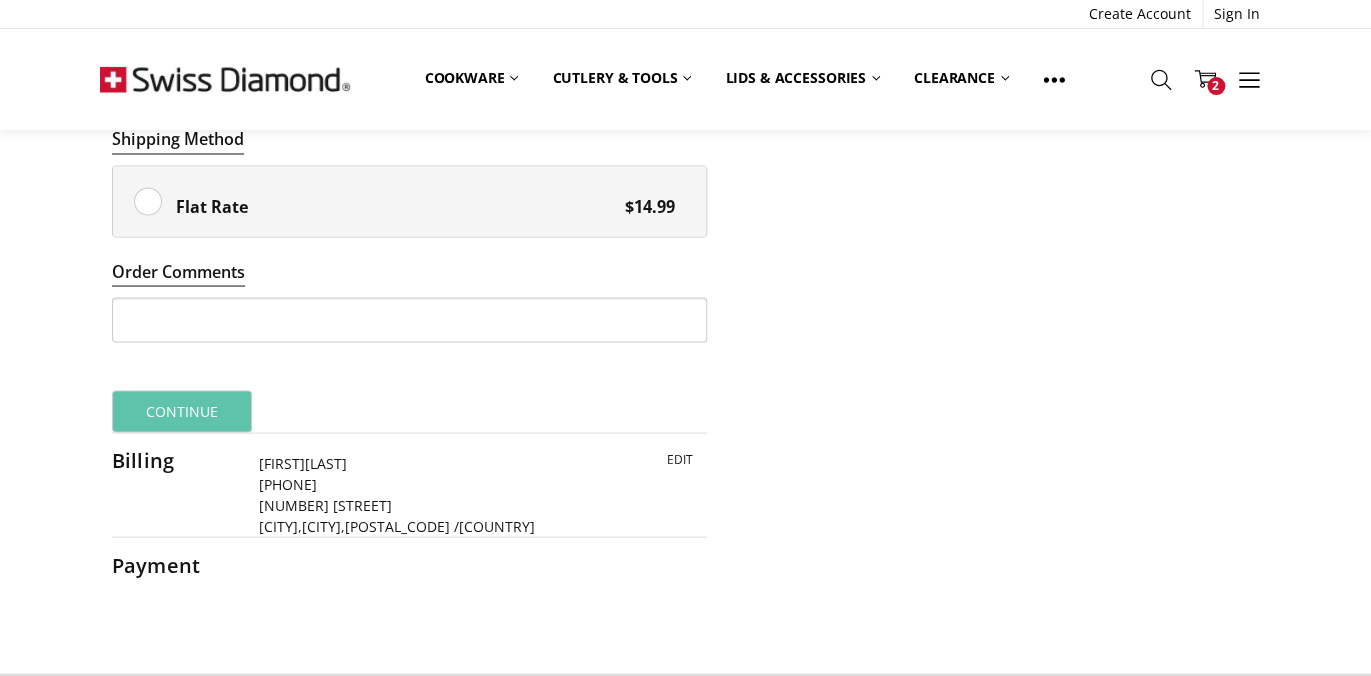 click on "Flat Rate $14.99" at bounding box center [409, 201] 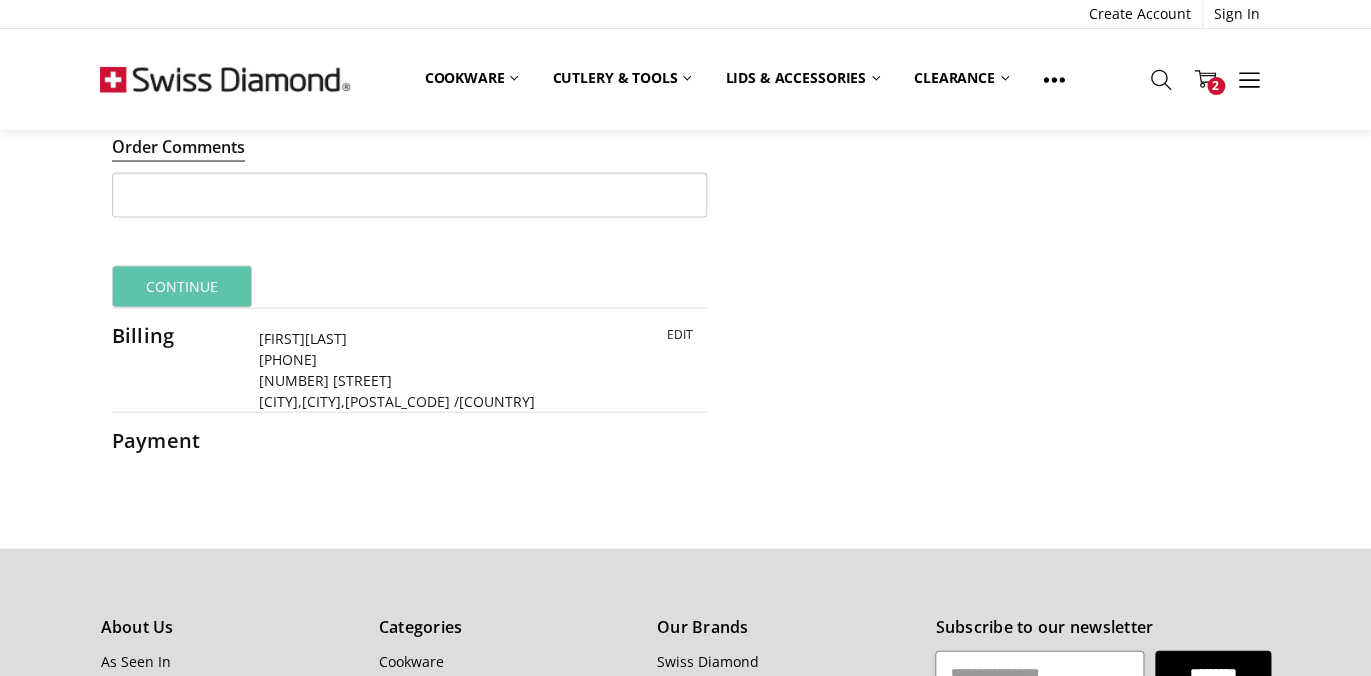 scroll, scrollTop: 1327, scrollLeft: 0, axis: vertical 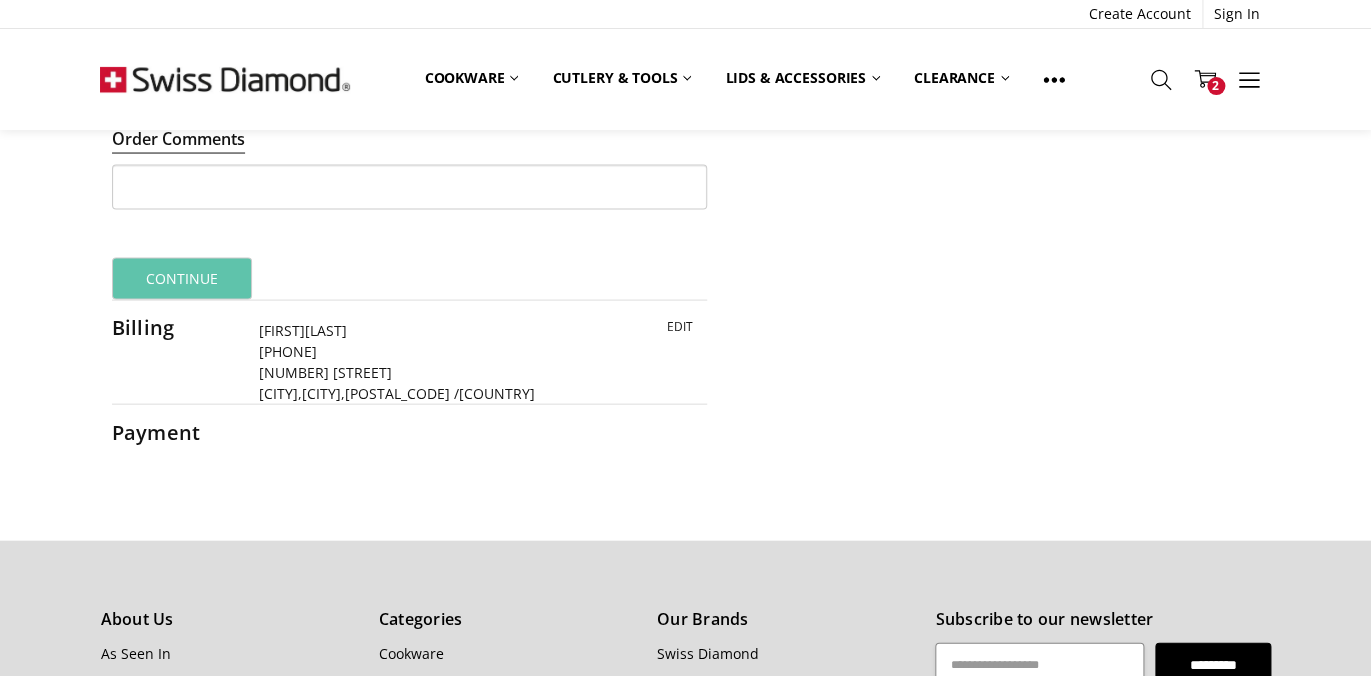 click on "Edit" at bounding box center (680, 326) 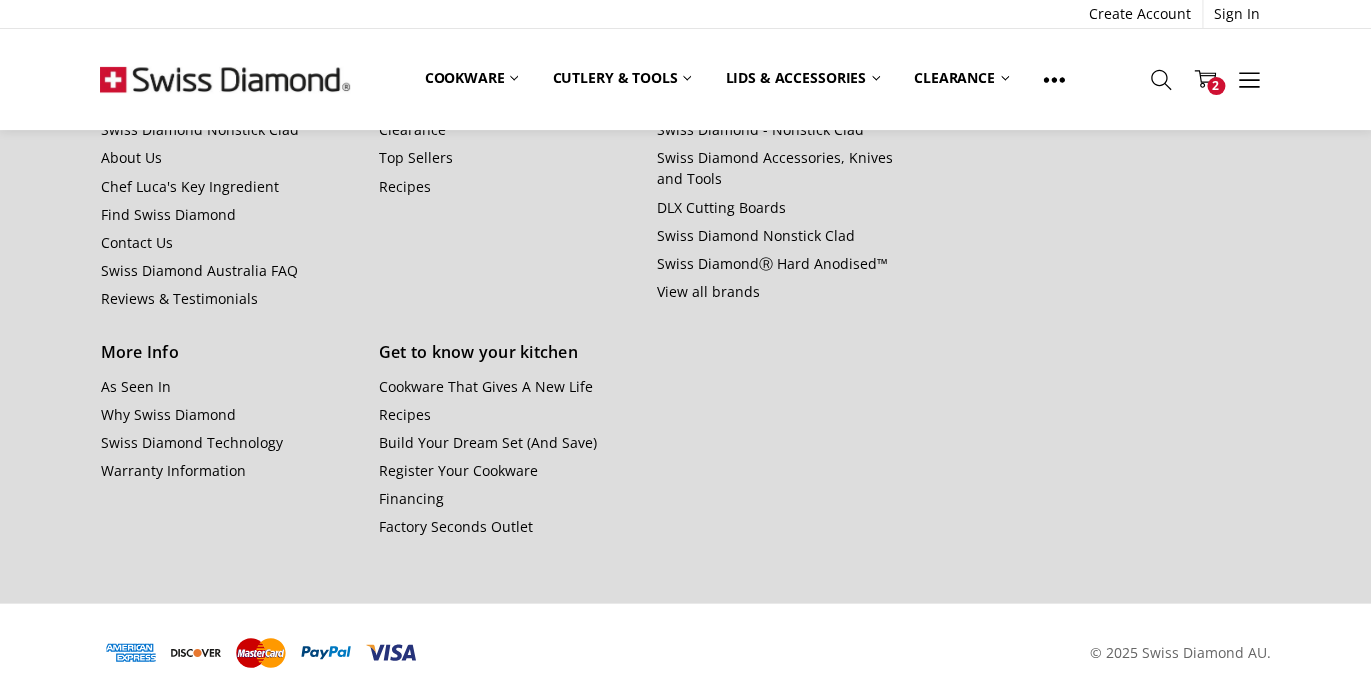 select on "**" 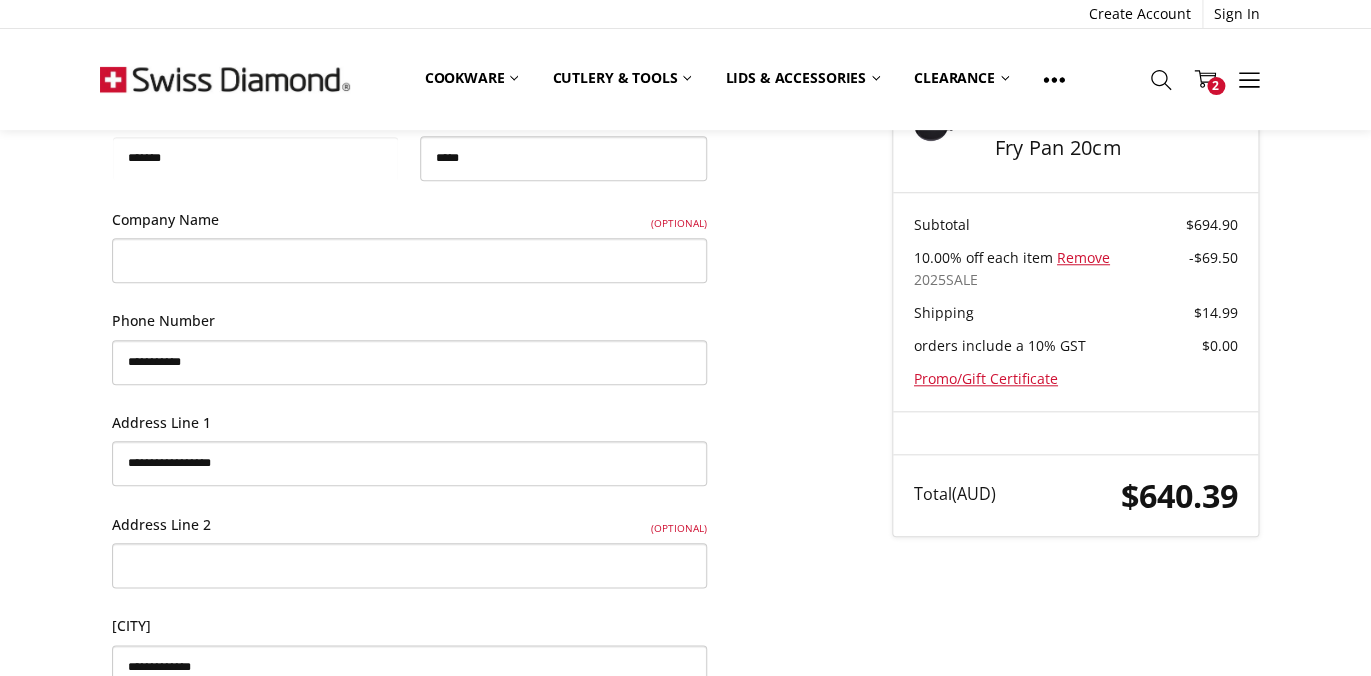 scroll, scrollTop: 464, scrollLeft: 0, axis: vertical 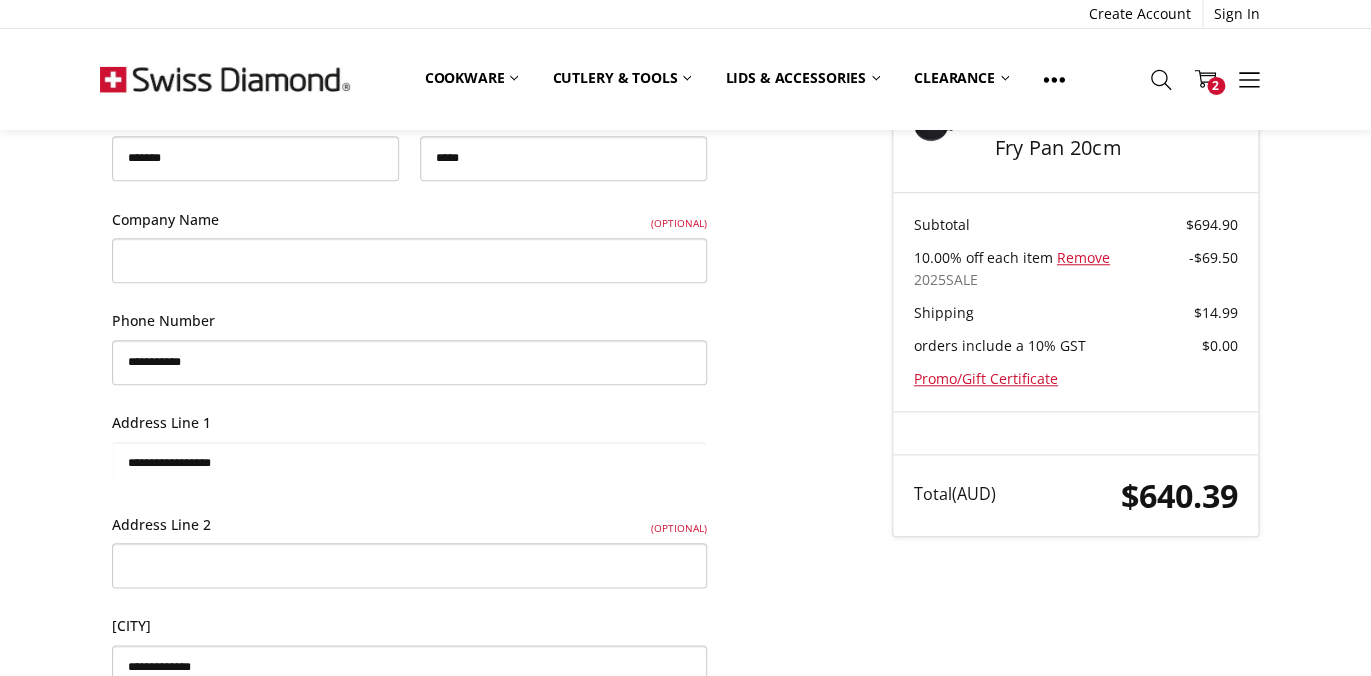 click on "**********" at bounding box center (409, 463) 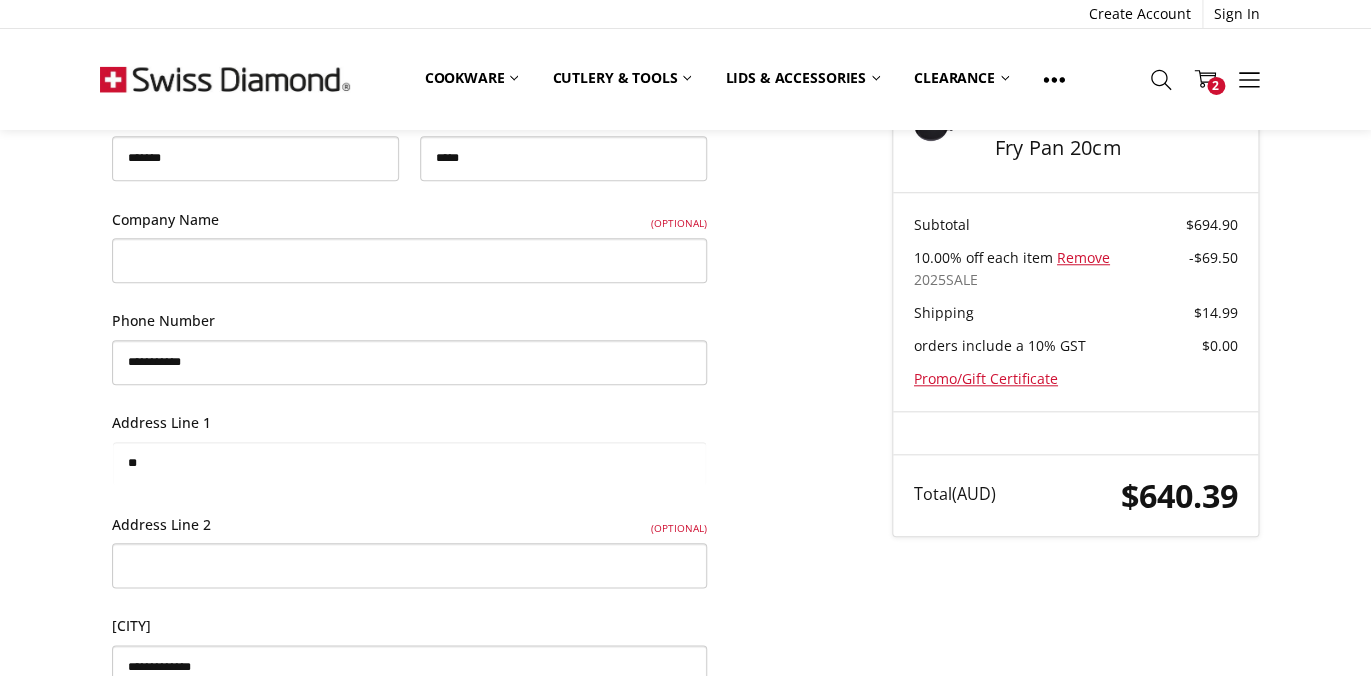 type on "*" 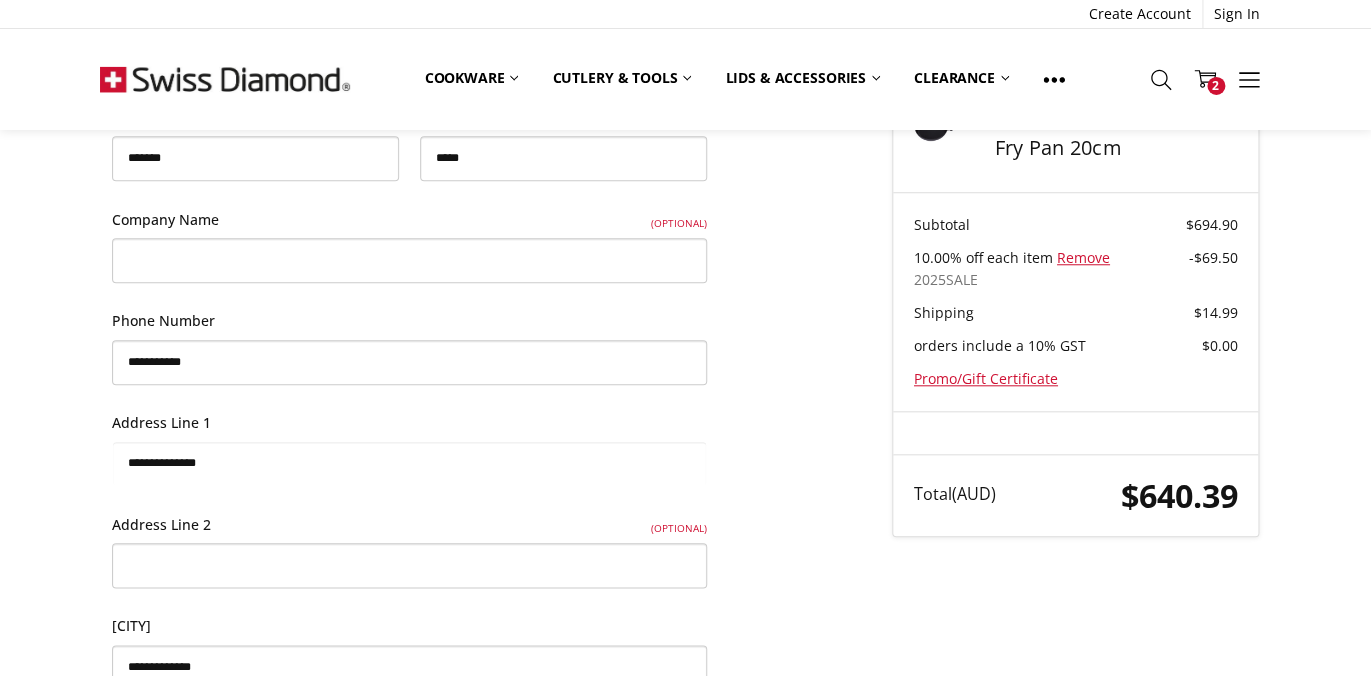type on "**********" 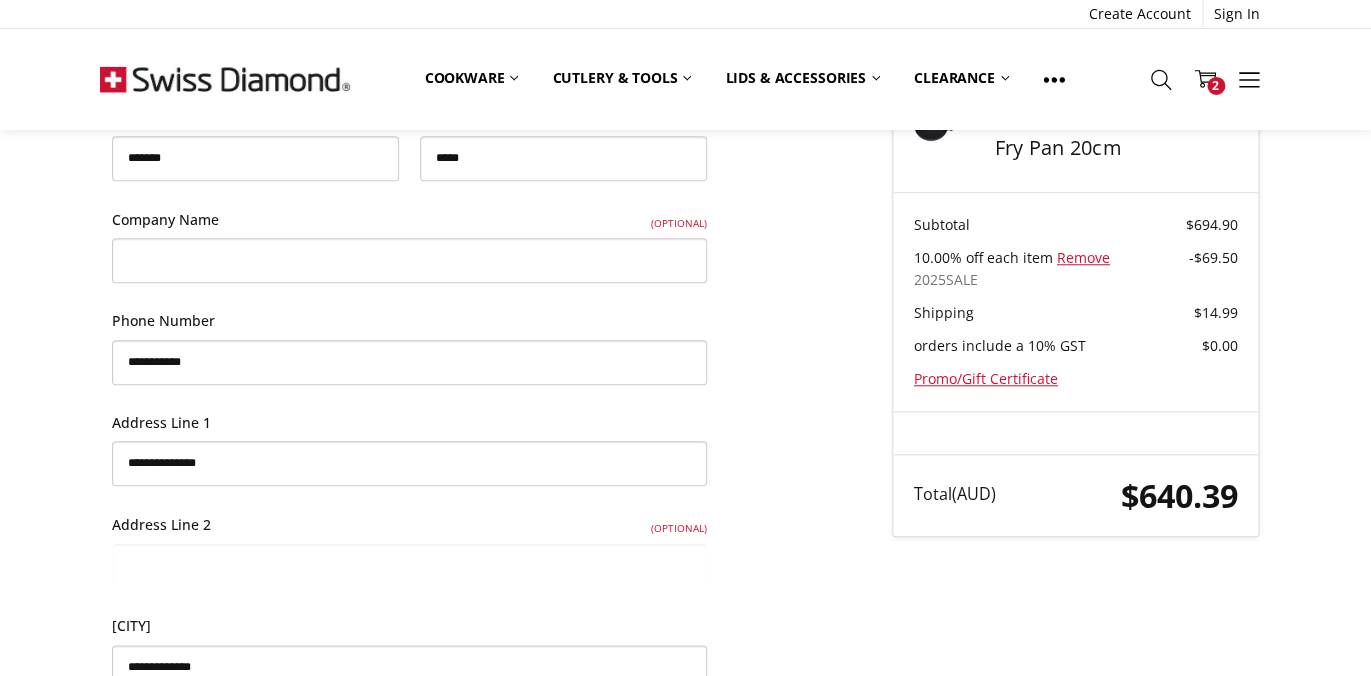 click on "Address Line 2   (Optional)" at bounding box center [409, 565] 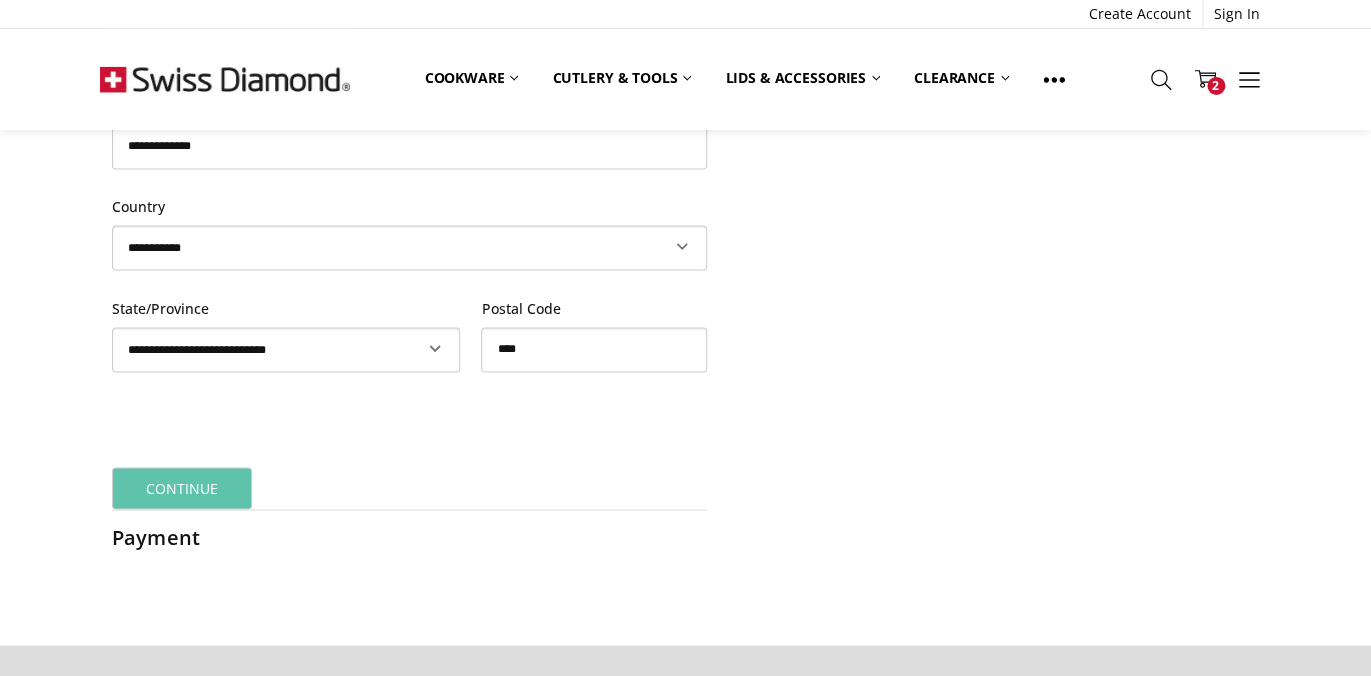 scroll, scrollTop: 987, scrollLeft: 0, axis: vertical 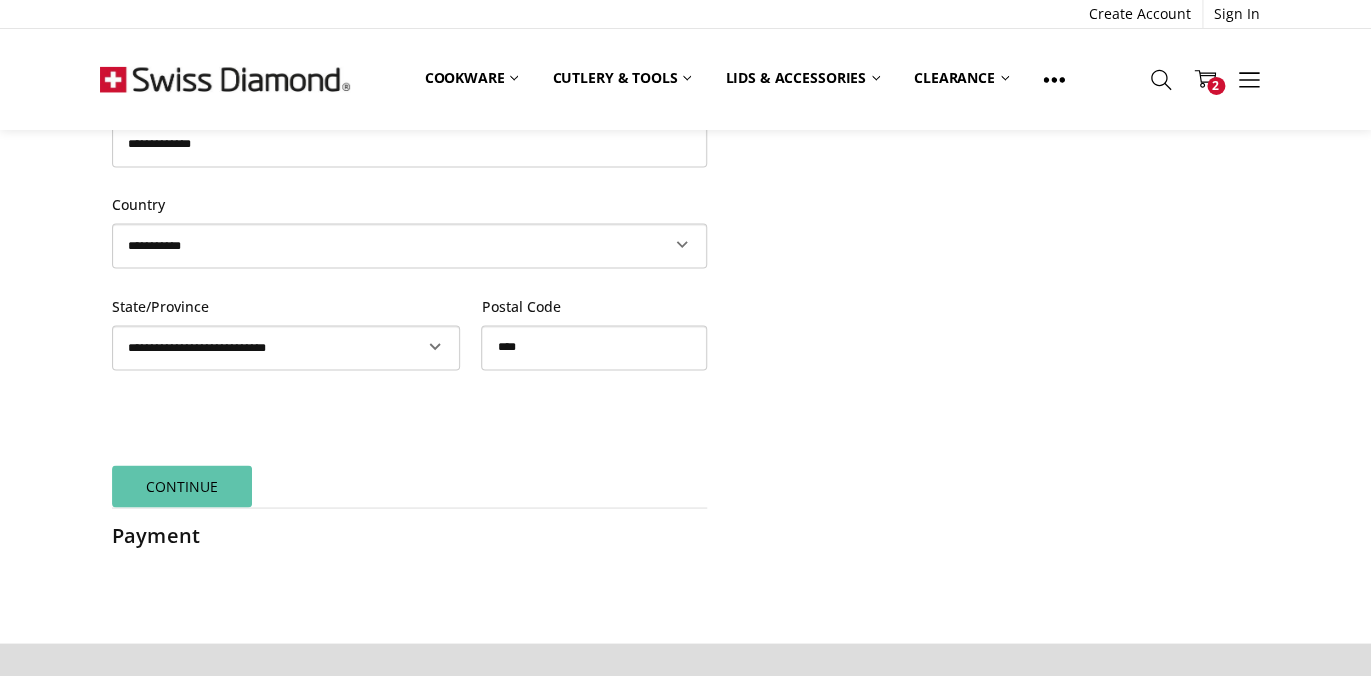 type on "**********" 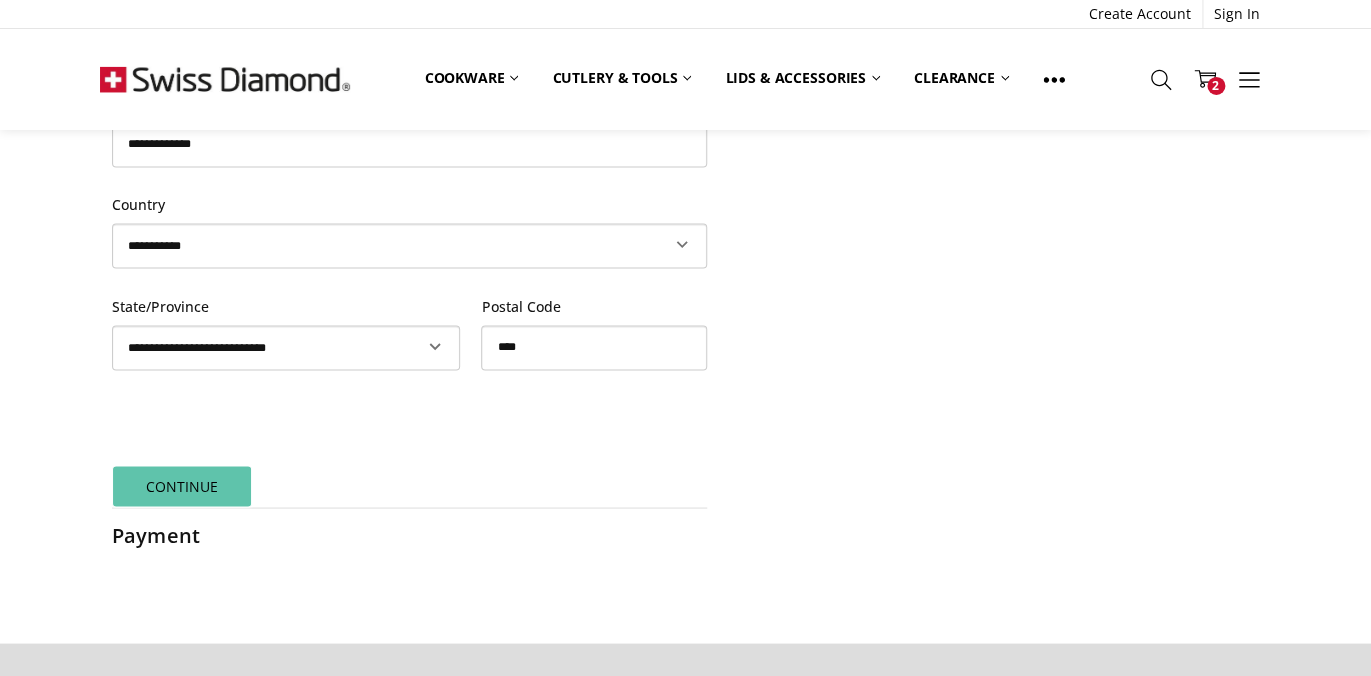 click on "Continue" at bounding box center [182, 486] 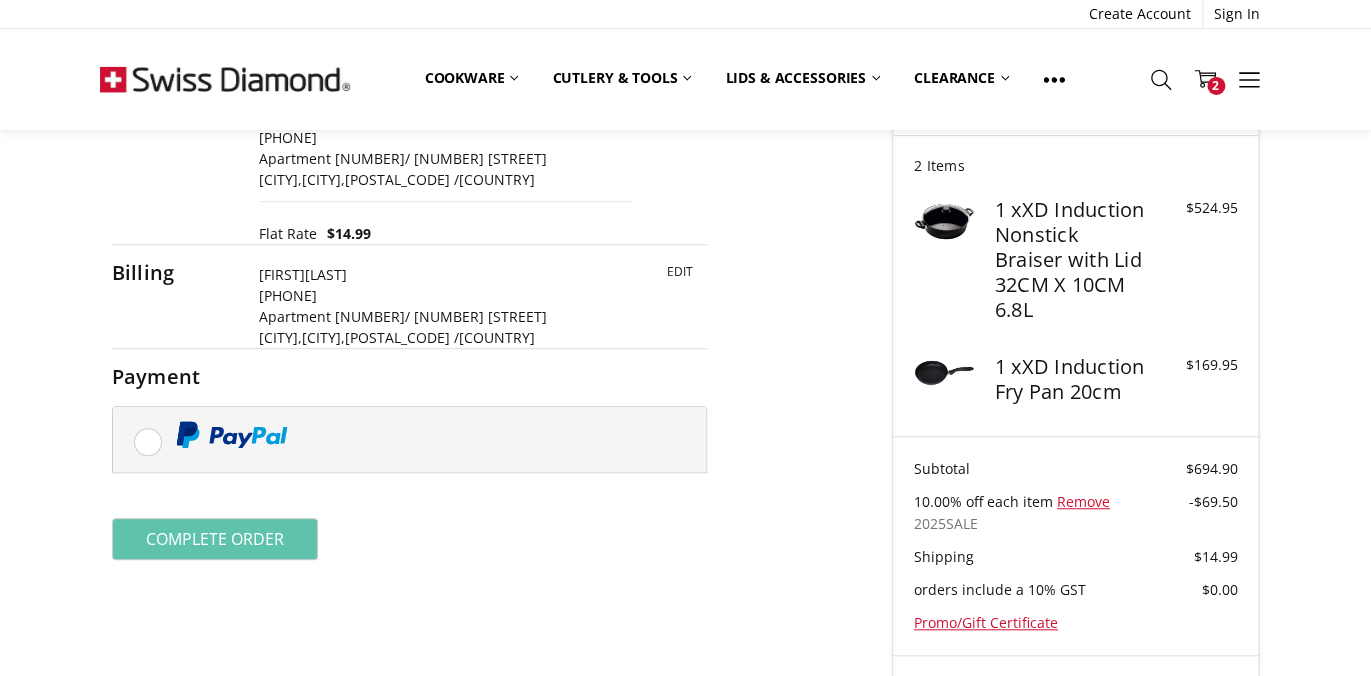 scroll, scrollTop: 227, scrollLeft: 0, axis: vertical 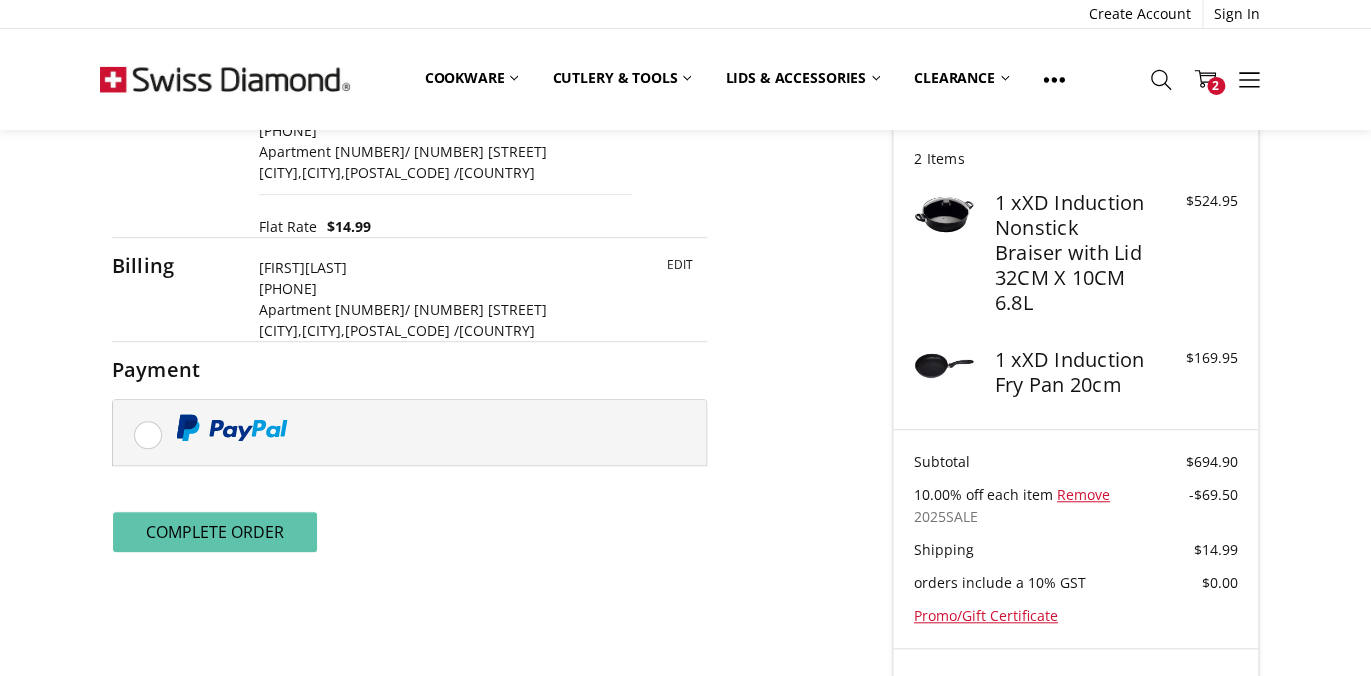 click on "Complete order" at bounding box center [215, 532] 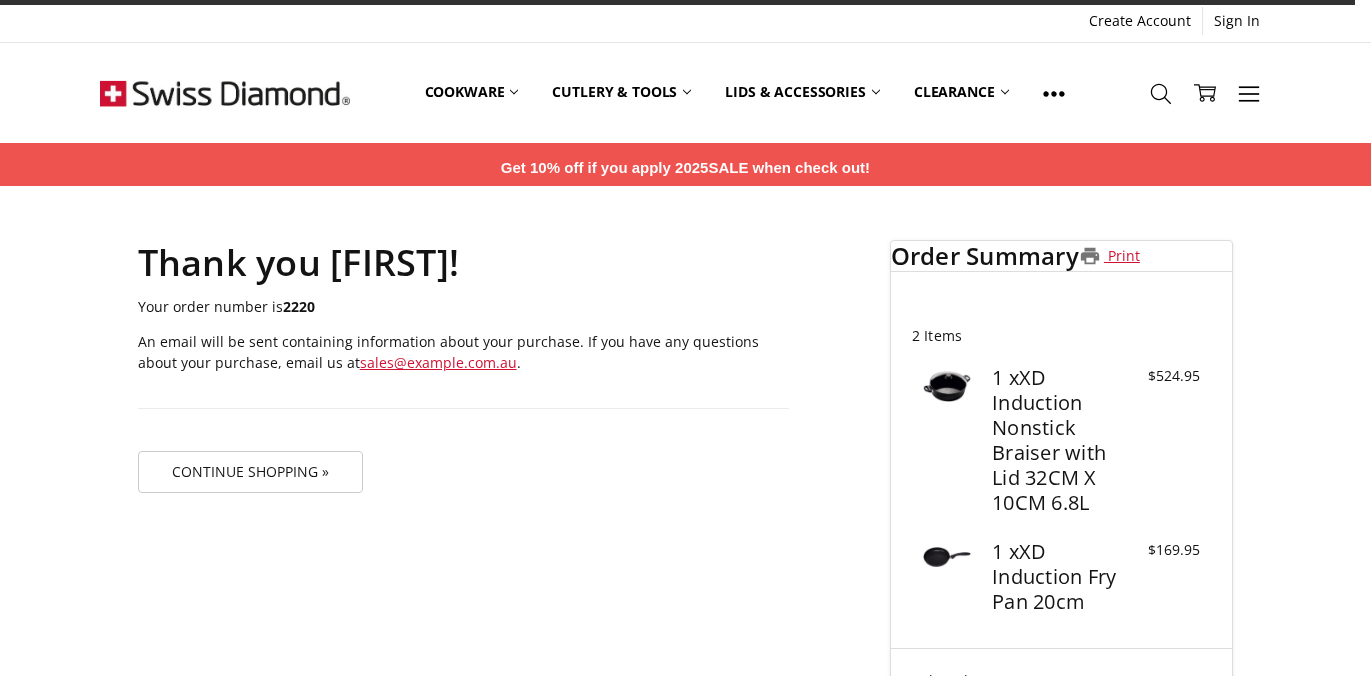 scroll, scrollTop: 0, scrollLeft: 0, axis: both 